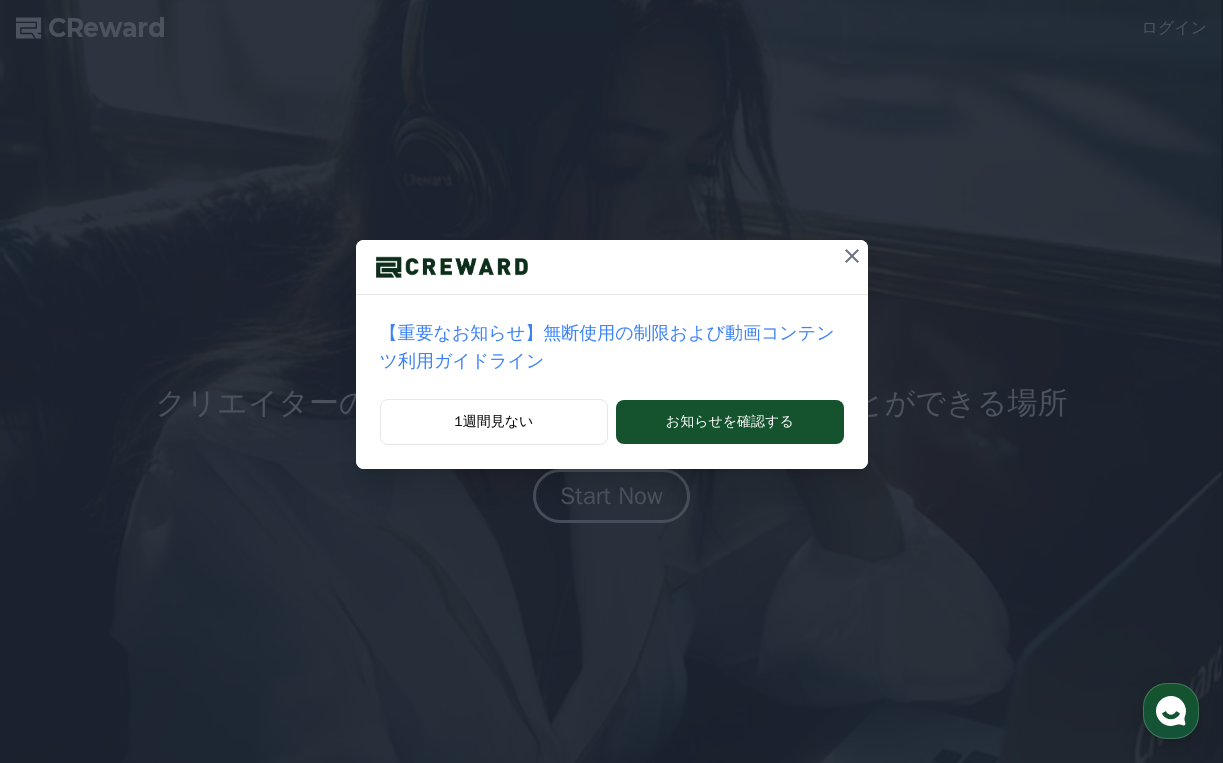 scroll, scrollTop: 0, scrollLeft: 0, axis: both 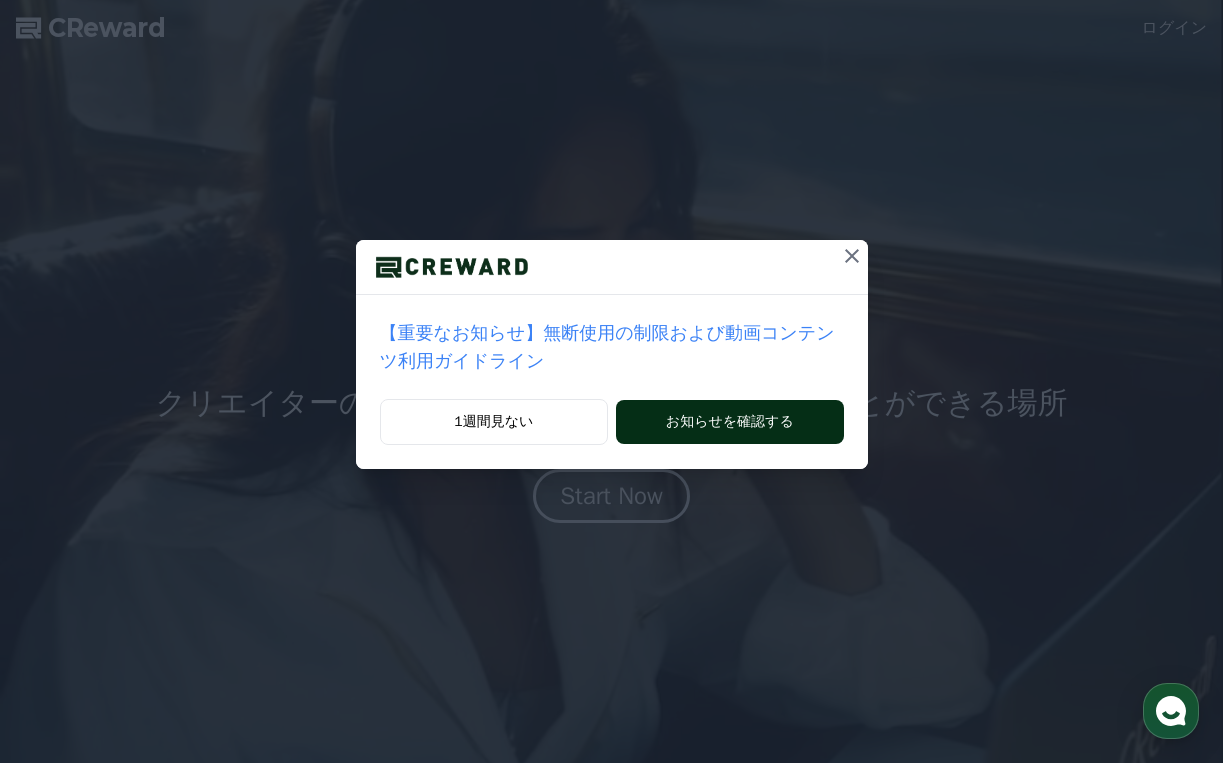 click on "お知らせを確認する" at bounding box center [729, 422] 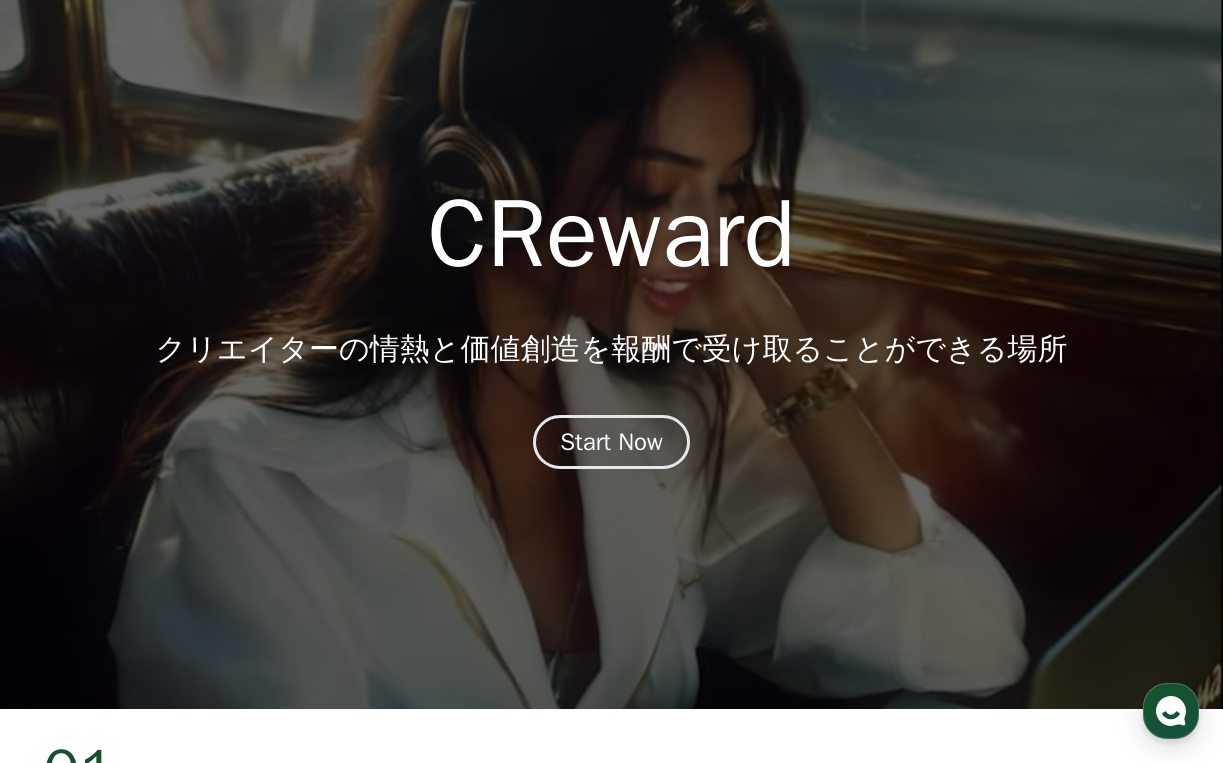 scroll, scrollTop: 0, scrollLeft: 0, axis: both 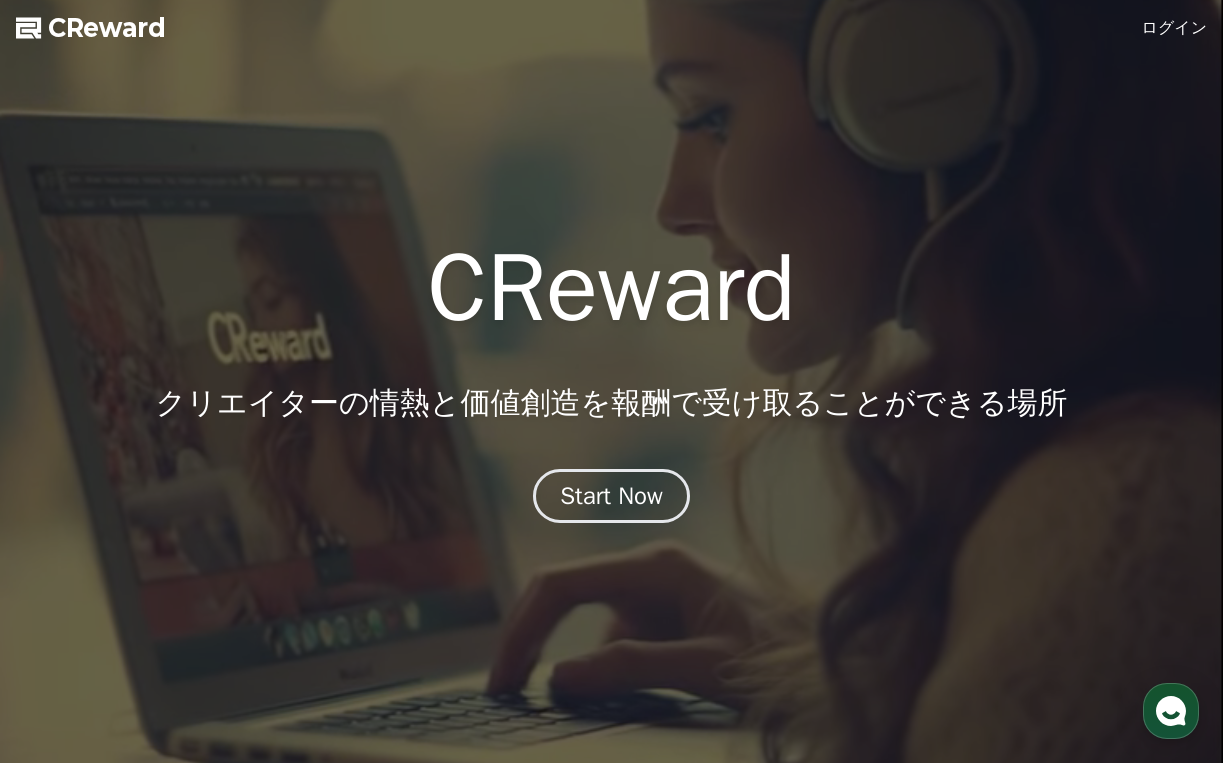 click on "ログイン" at bounding box center [1175, 28] 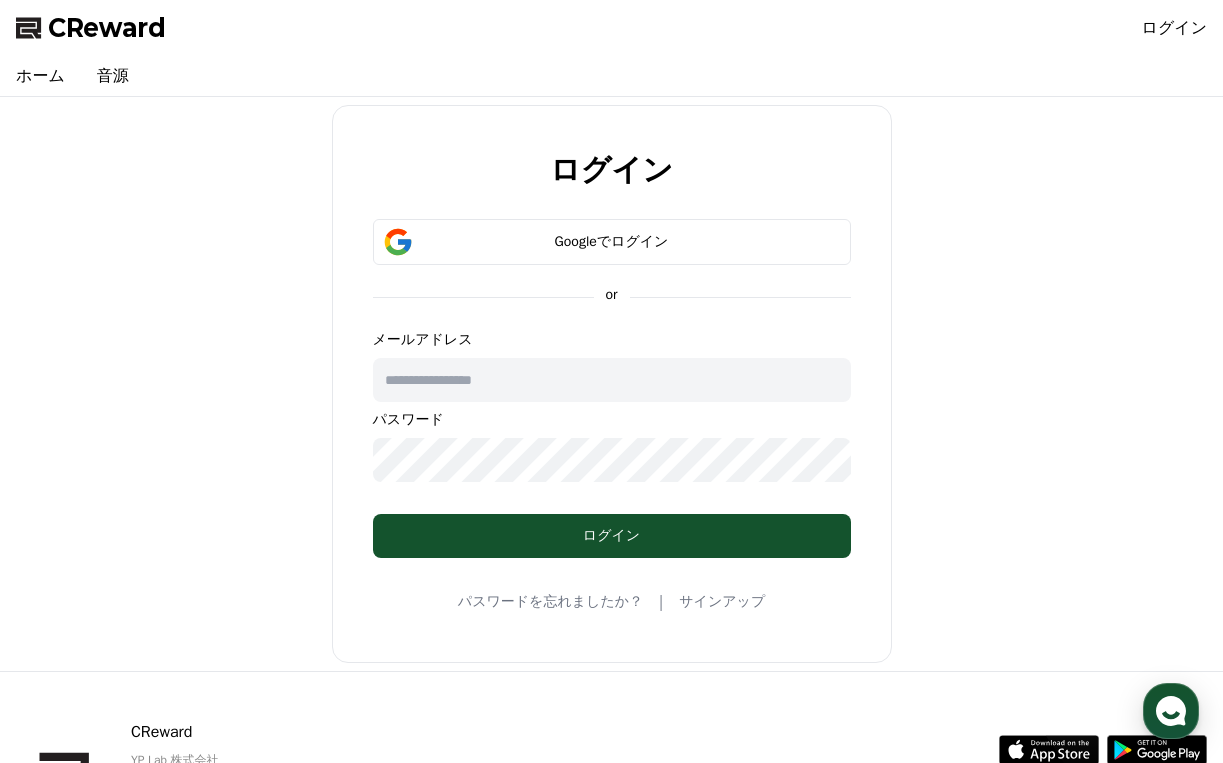 click at bounding box center (612, 380) 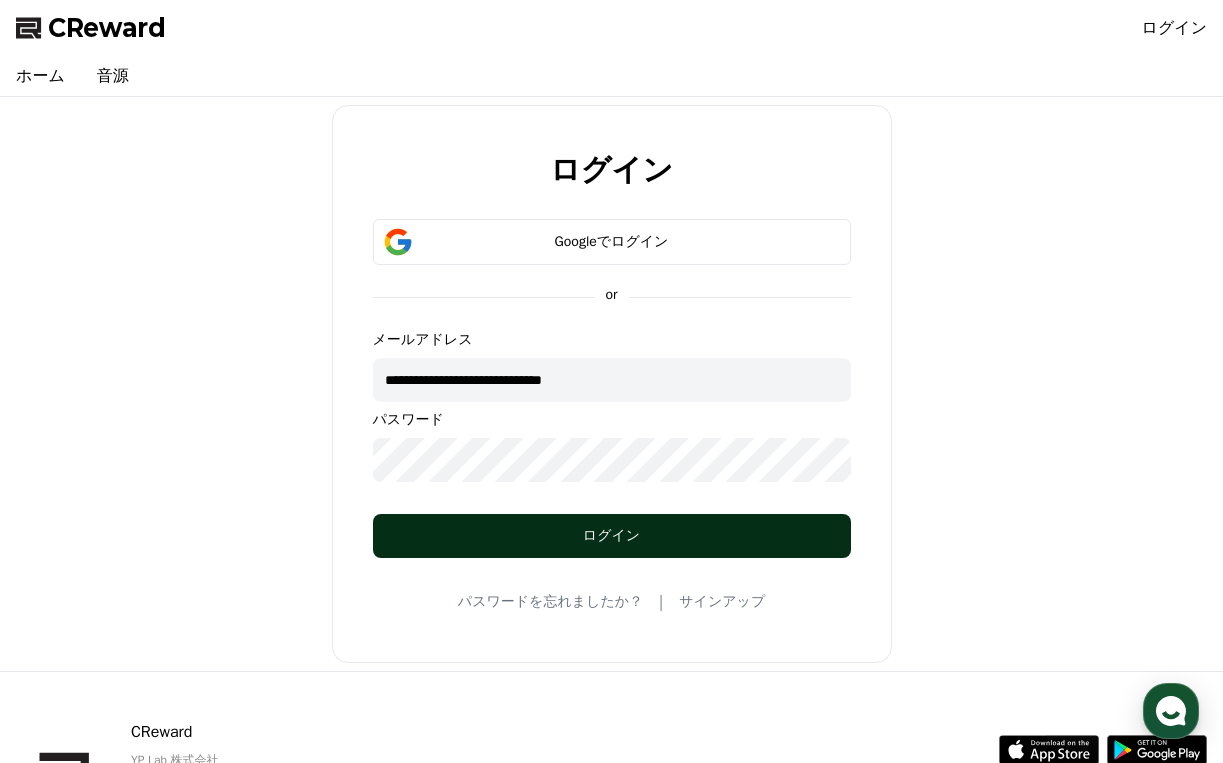 click on "ログイン" at bounding box center (612, 536) 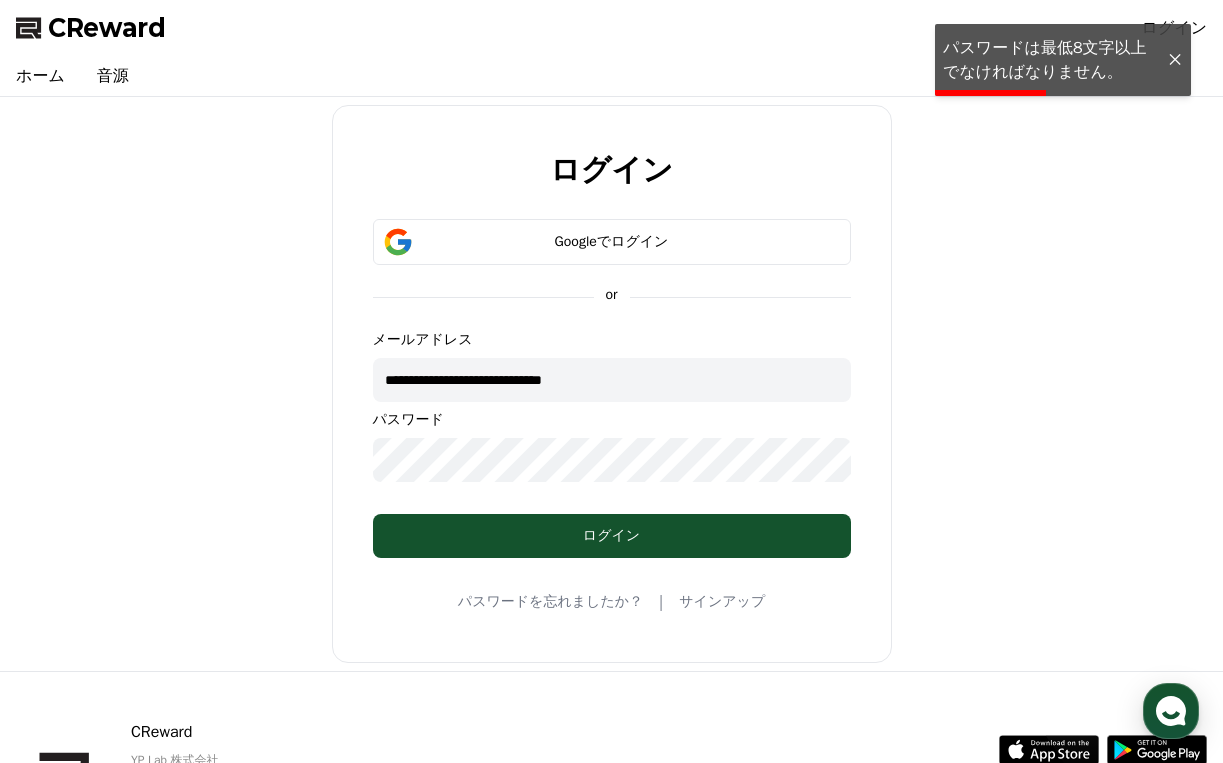 click on "**********" at bounding box center (612, 380) 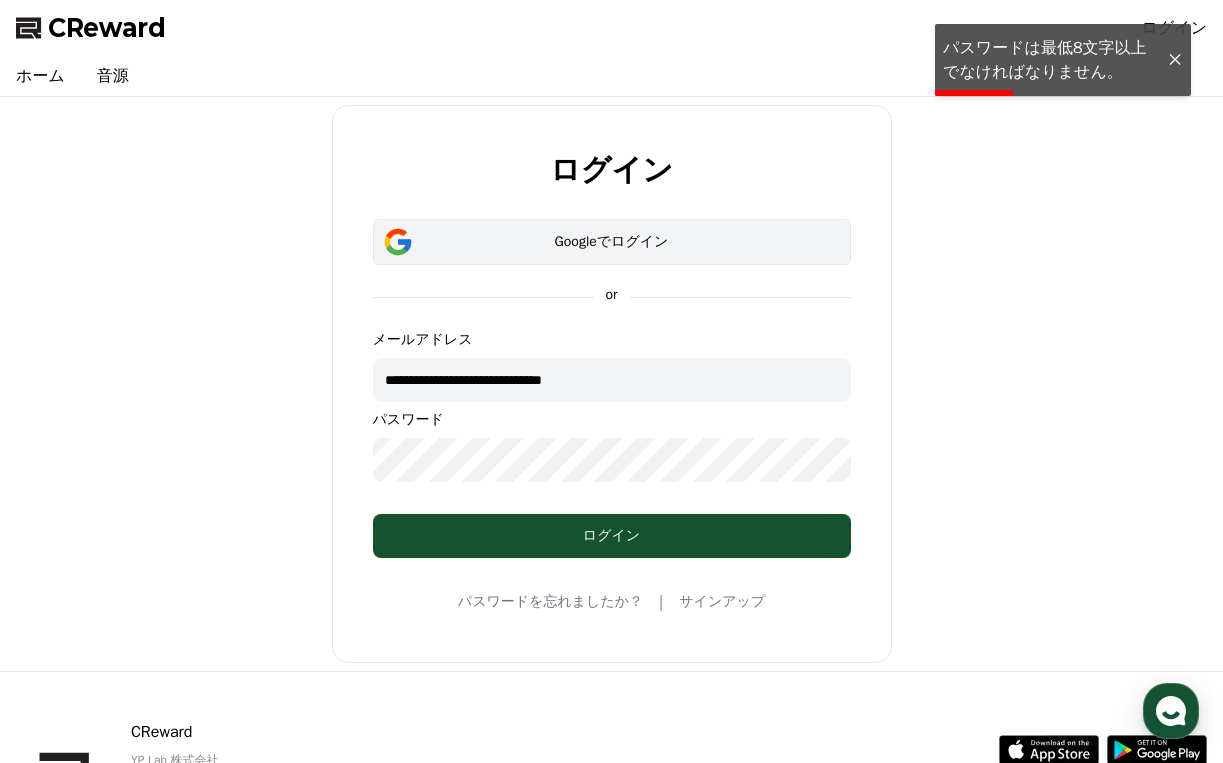 click on "Googleでログイン" at bounding box center (612, 242) 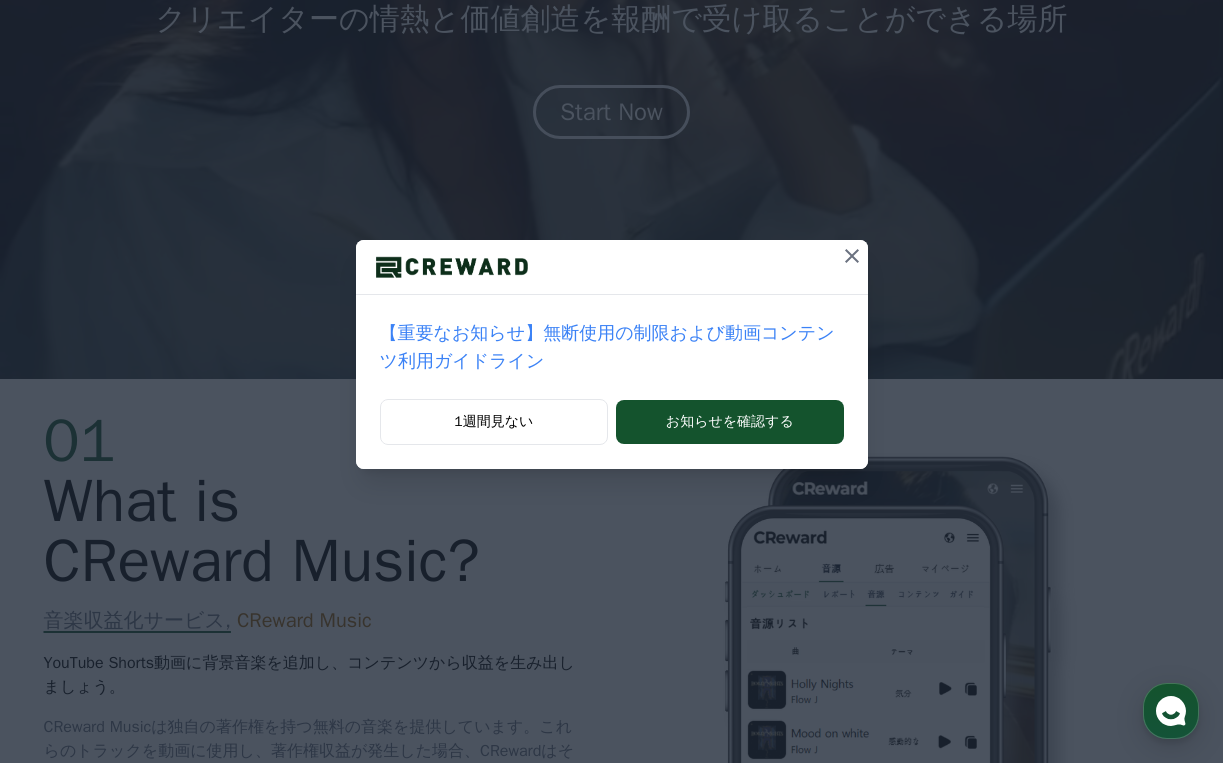 scroll, scrollTop: 385, scrollLeft: 0, axis: vertical 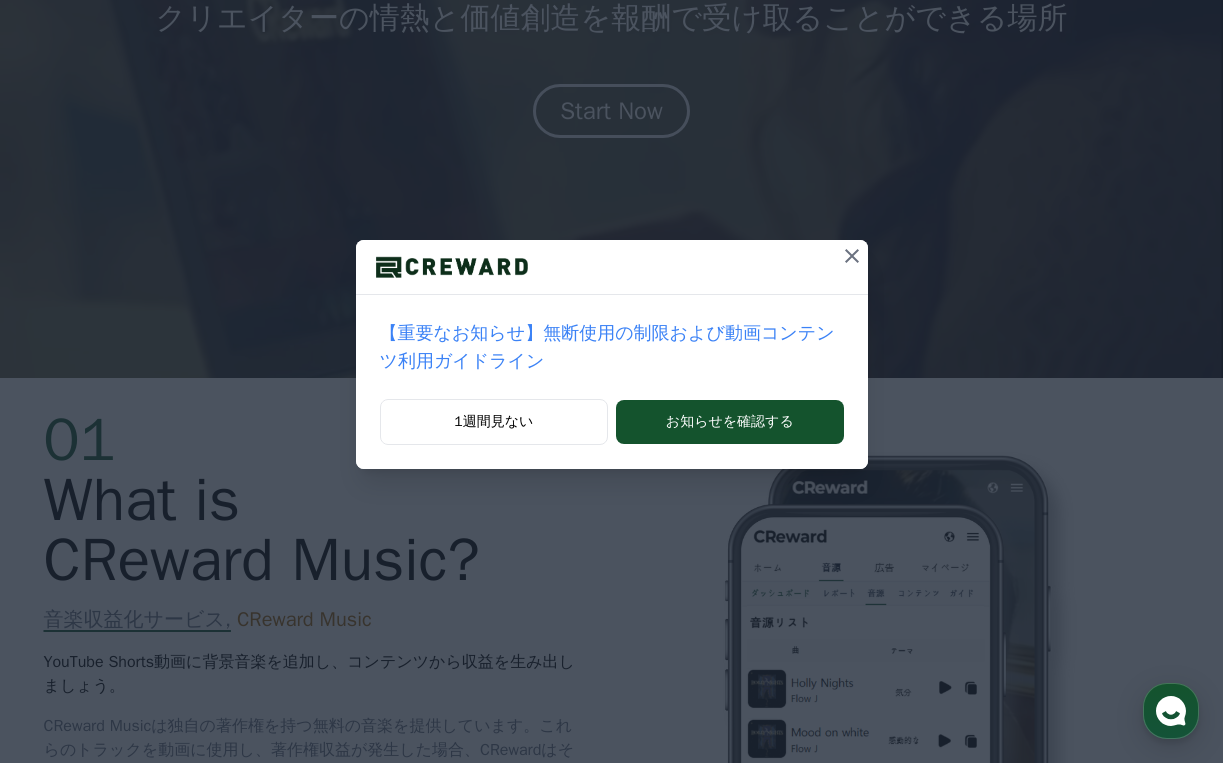 click 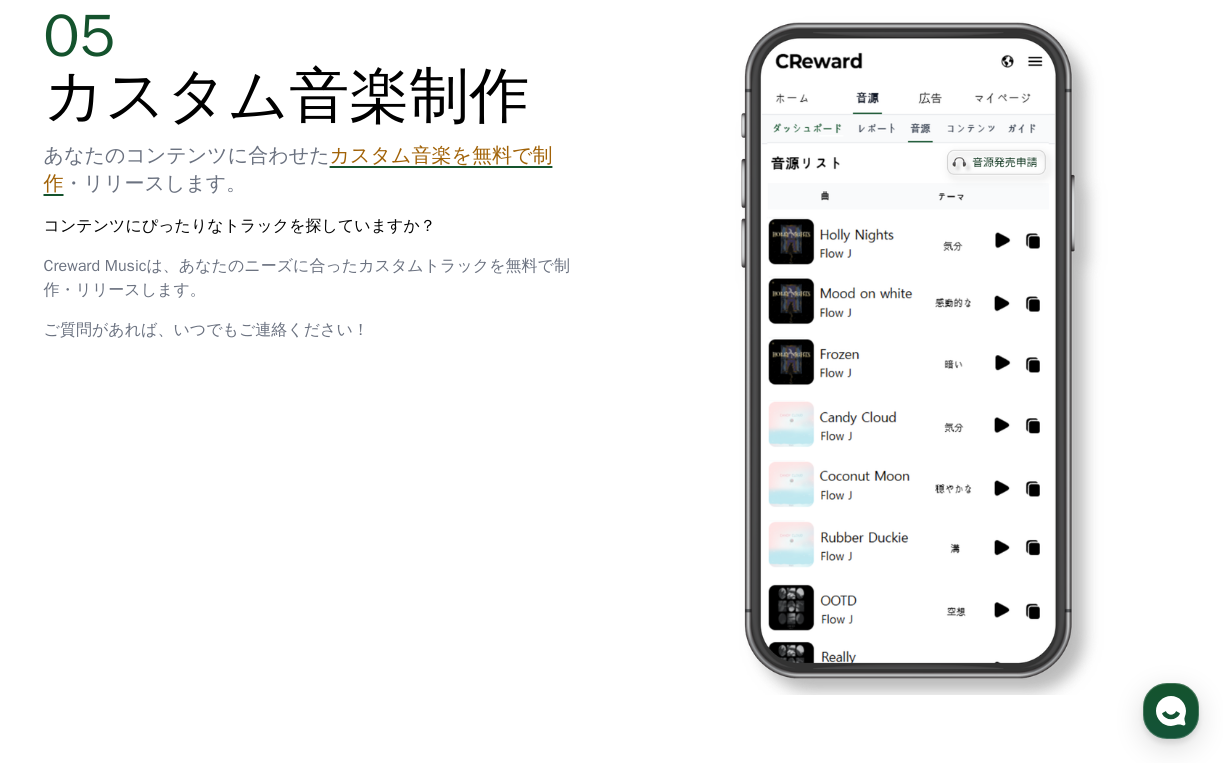 scroll, scrollTop: 5418, scrollLeft: 0, axis: vertical 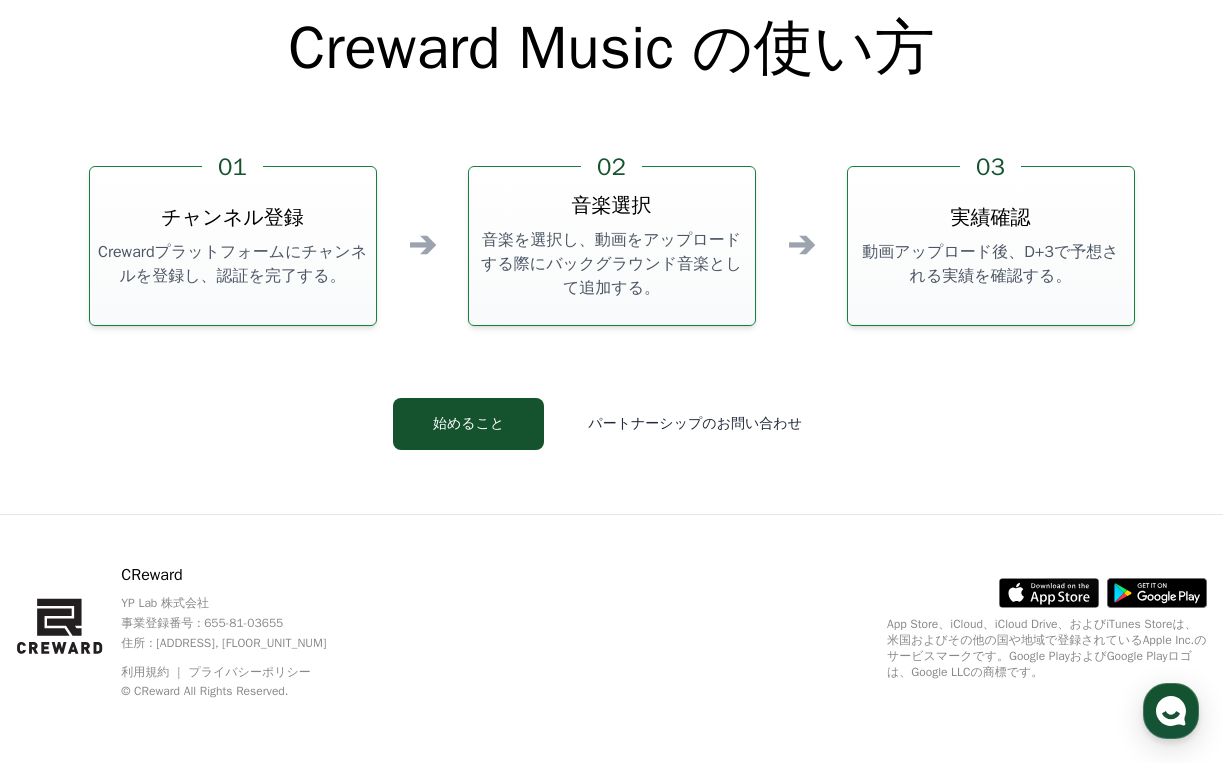 click on "音楽を選択し、動画をアップロードする際にバックグラウンド音楽として追加する。" at bounding box center [612, 264] 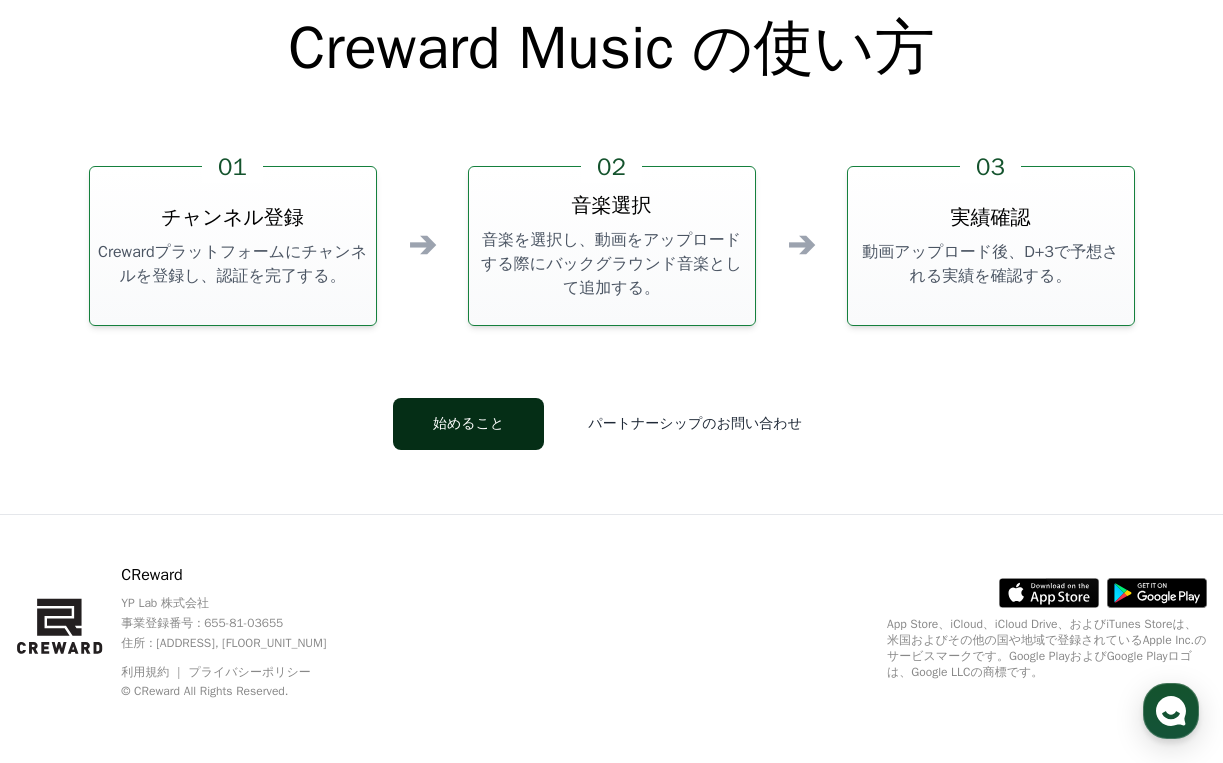 click on "始めること" at bounding box center (468, 424) 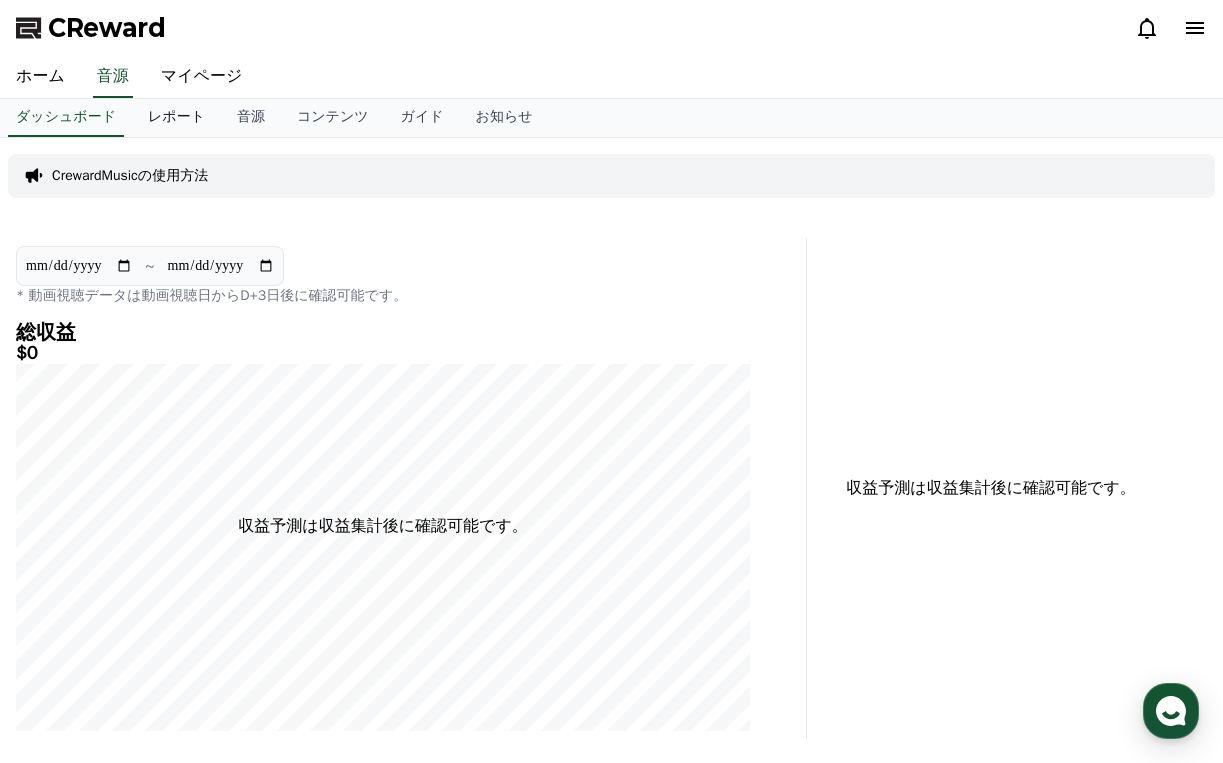 click on "レポート" at bounding box center (176, 118) 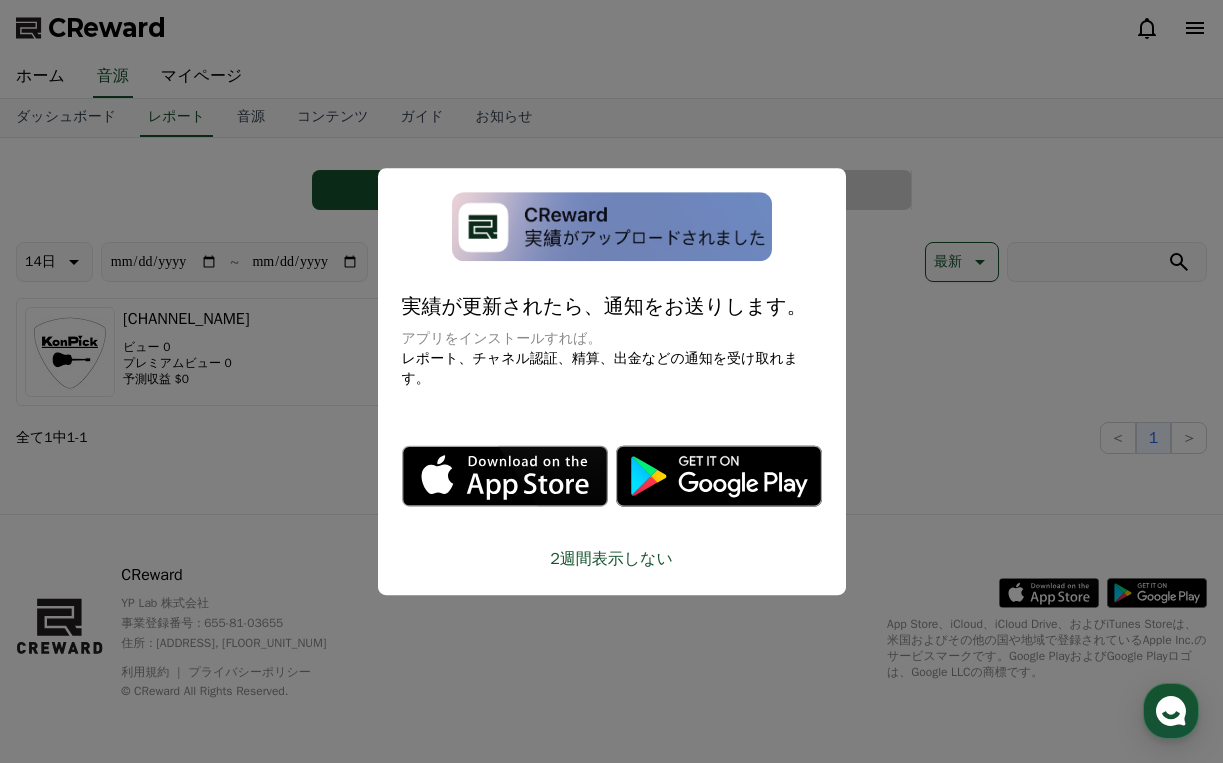 click at bounding box center [611, 381] 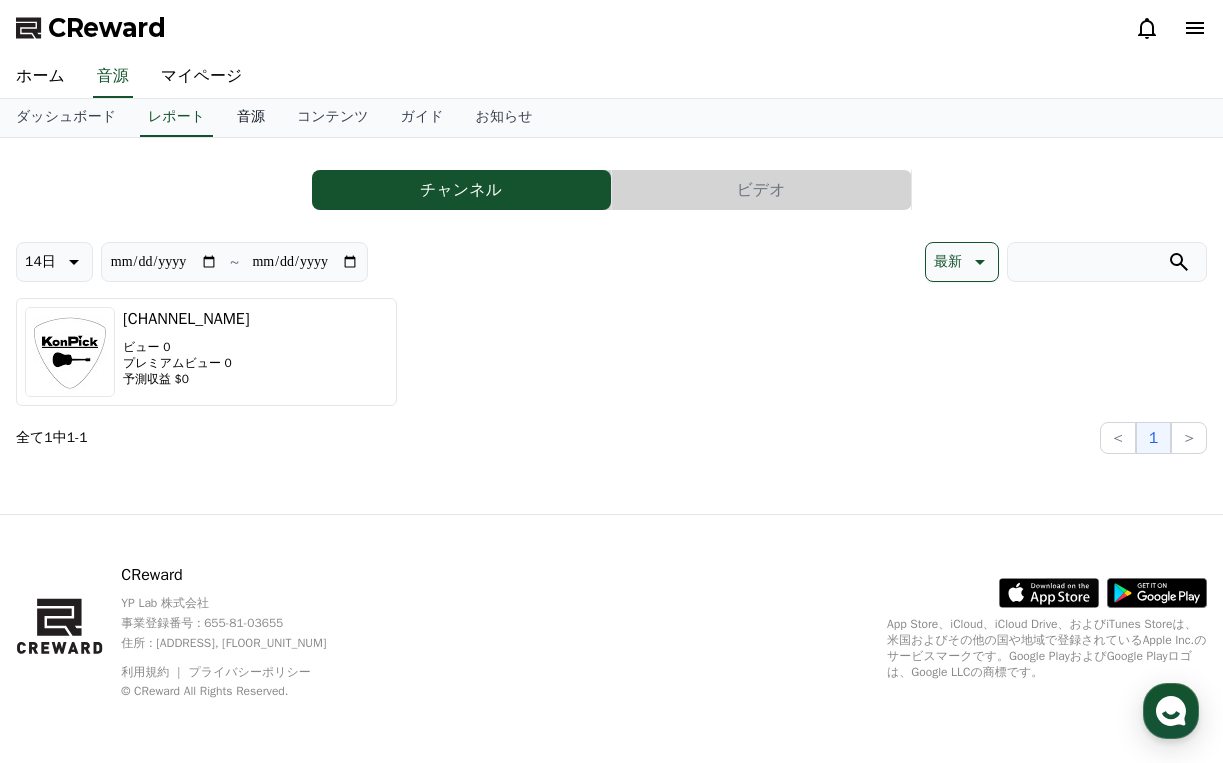 click on "音源" at bounding box center (251, 118) 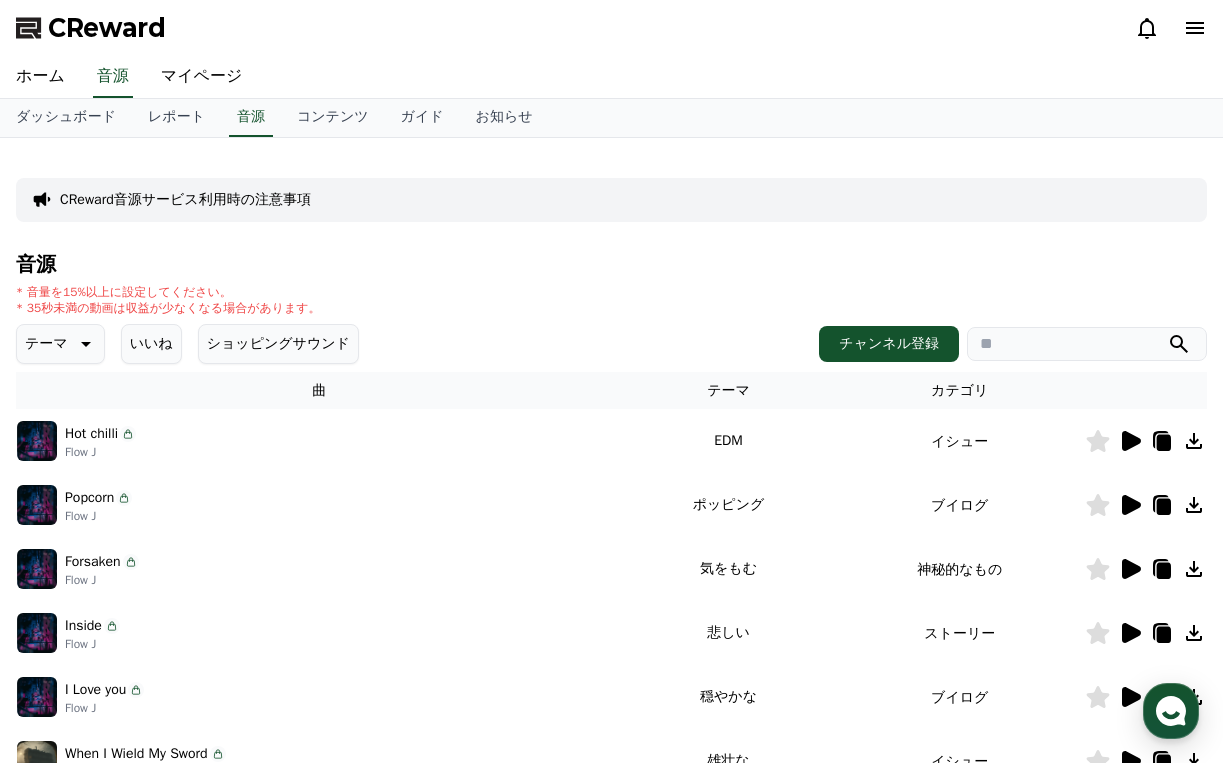 click 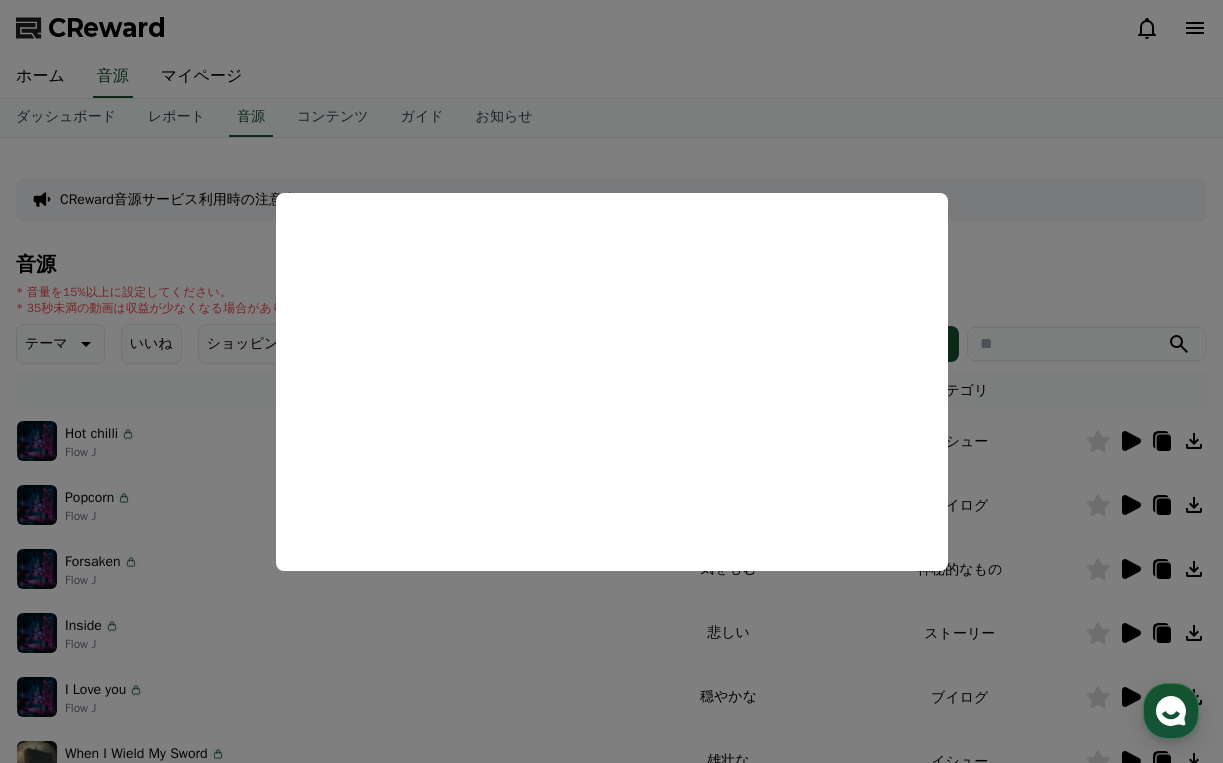 click at bounding box center (611, 381) 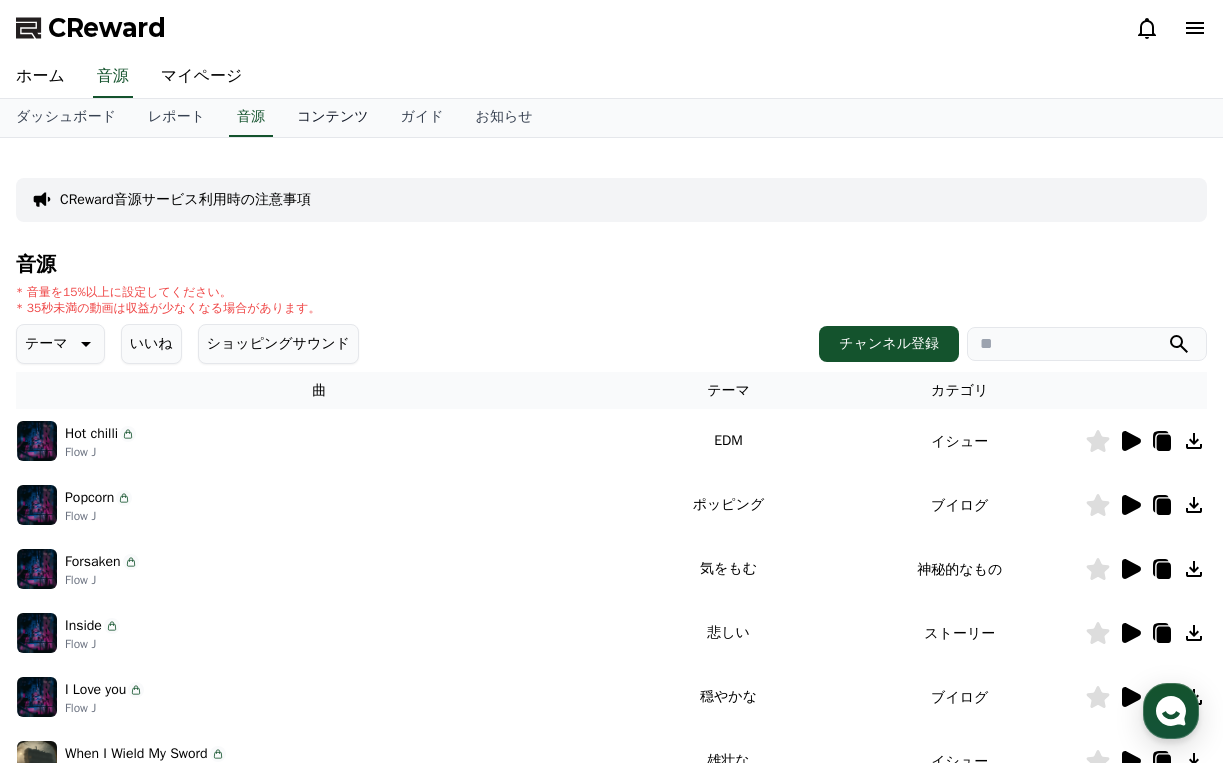 click on "コンテンツ" at bounding box center (333, 118) 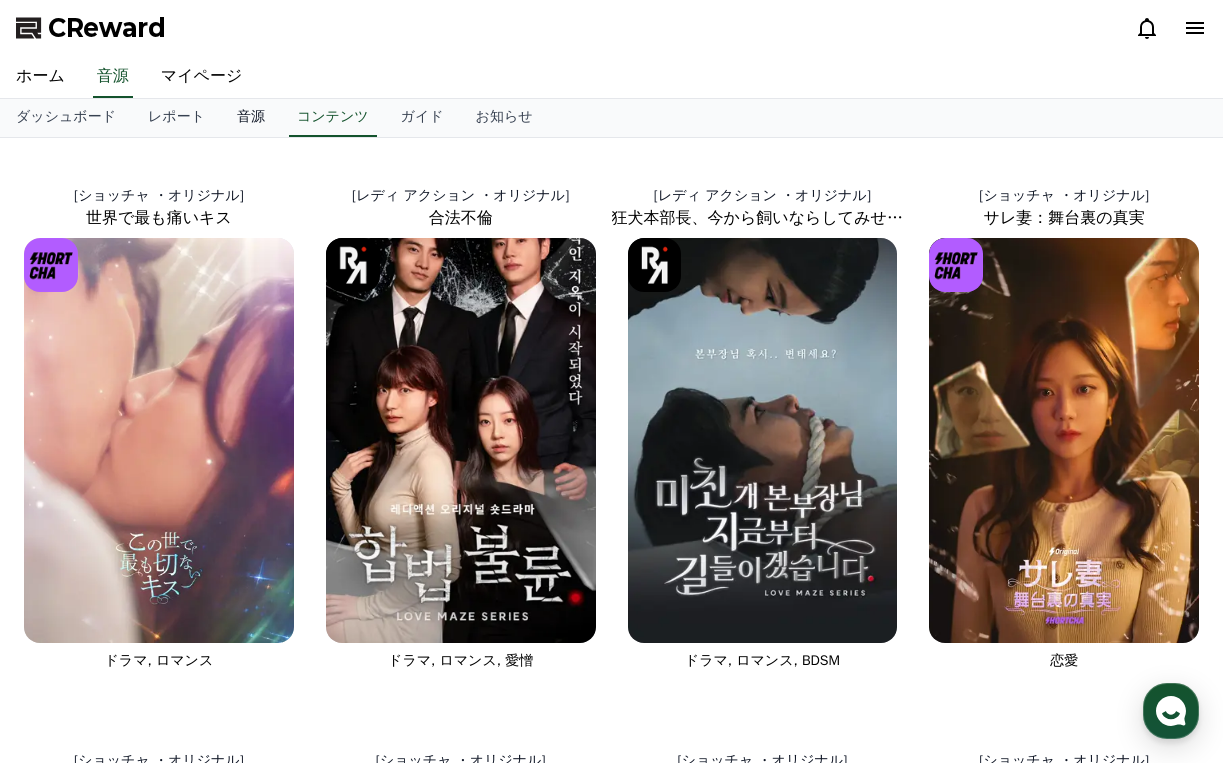 click on "音源" at bounding box center [251, 118] 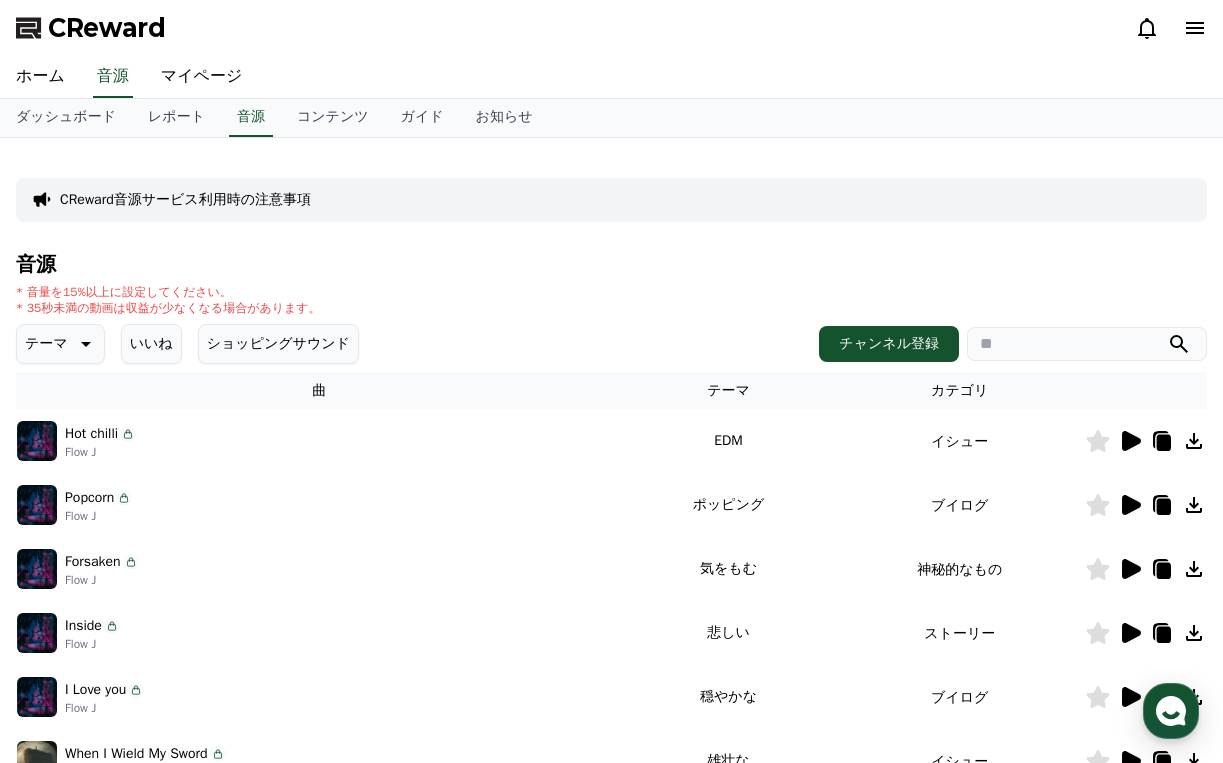 click 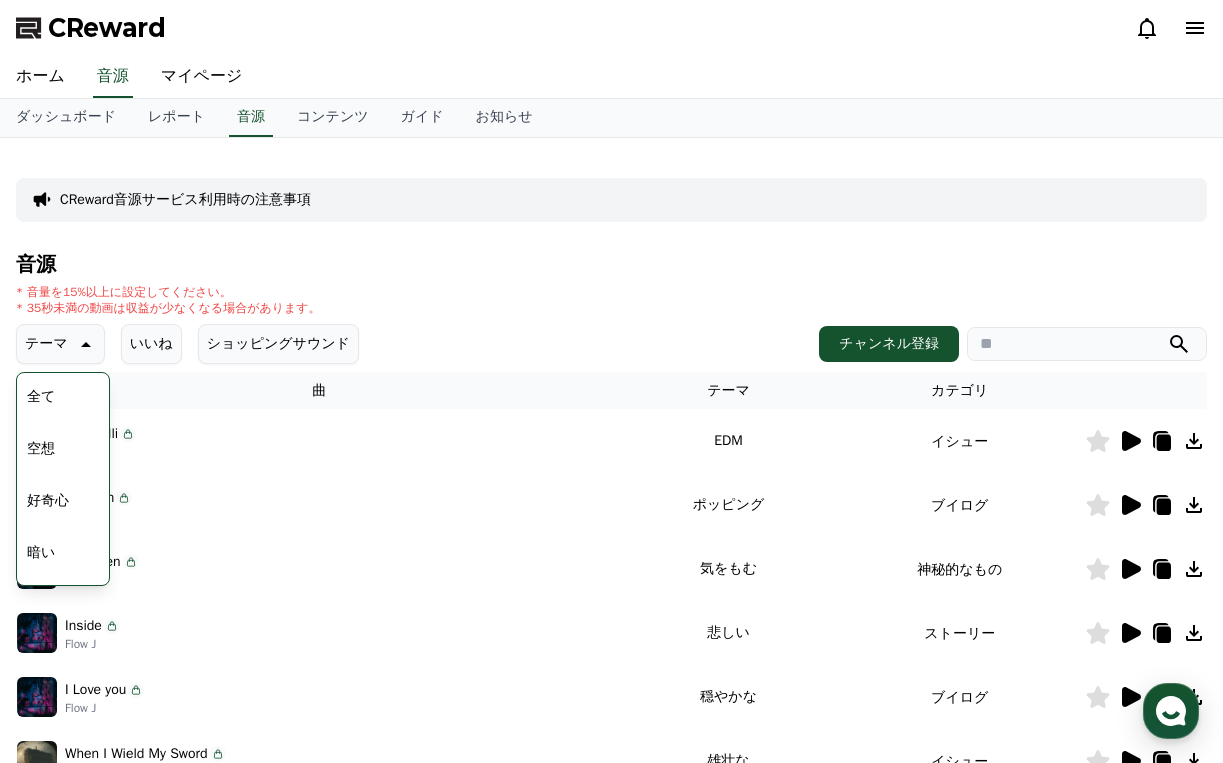 click on "音源" at bounding box center (611, 265) 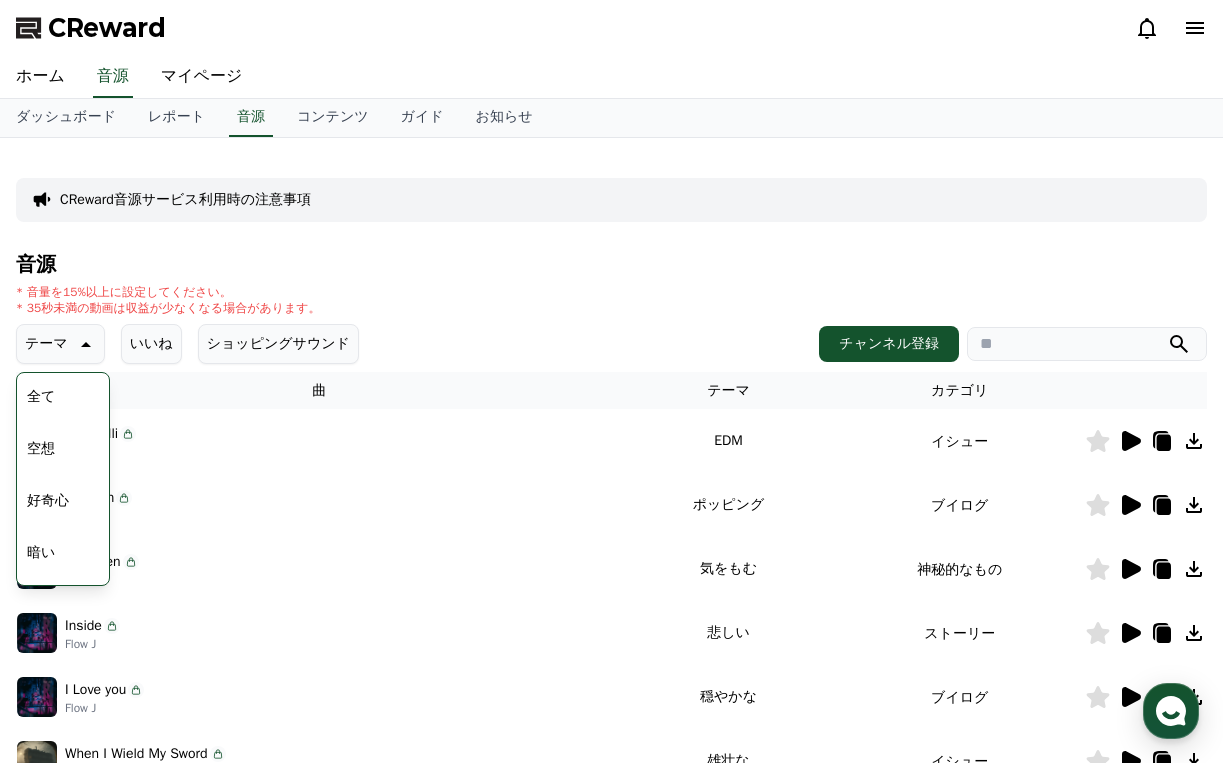 click on "CReward音源サービス利用時の注意事項" at bounding box center [185, 200] 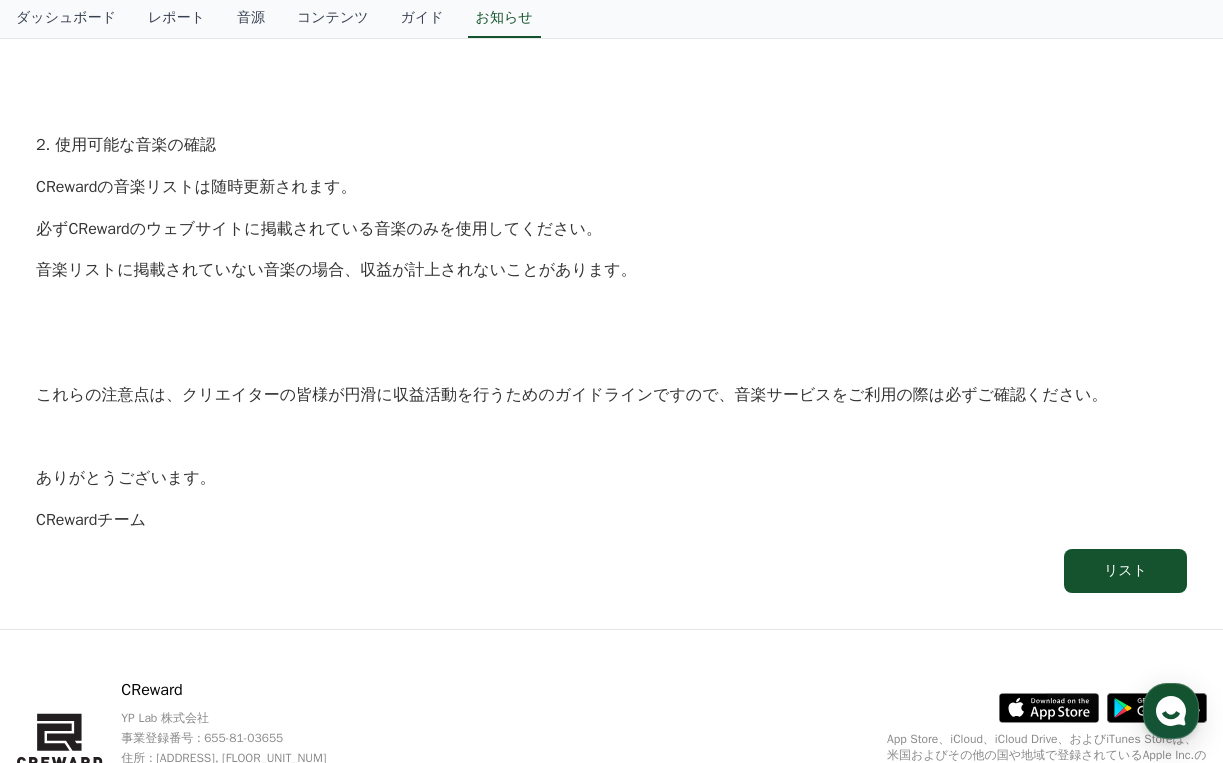 scroll, scrollTop: 1092, scrollLeft: 0, axis: vertical 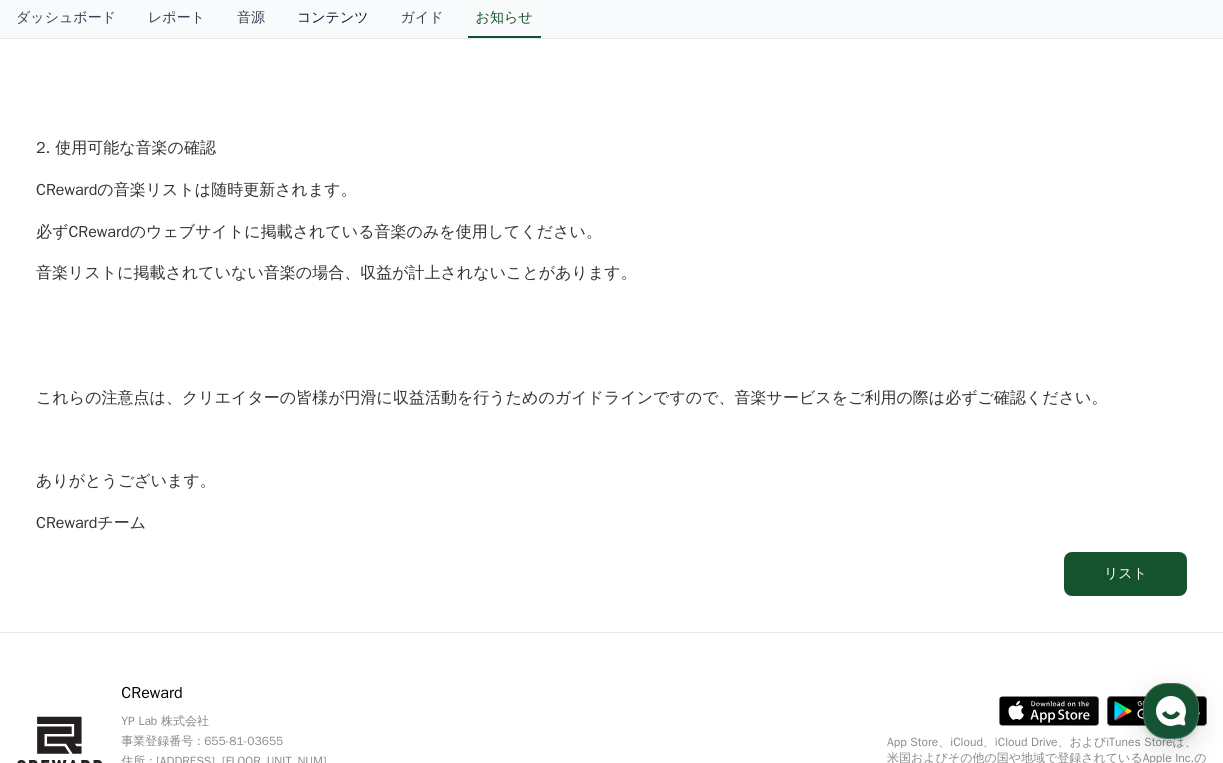 click on "コンテンツ" at bounding box center (333, 19) 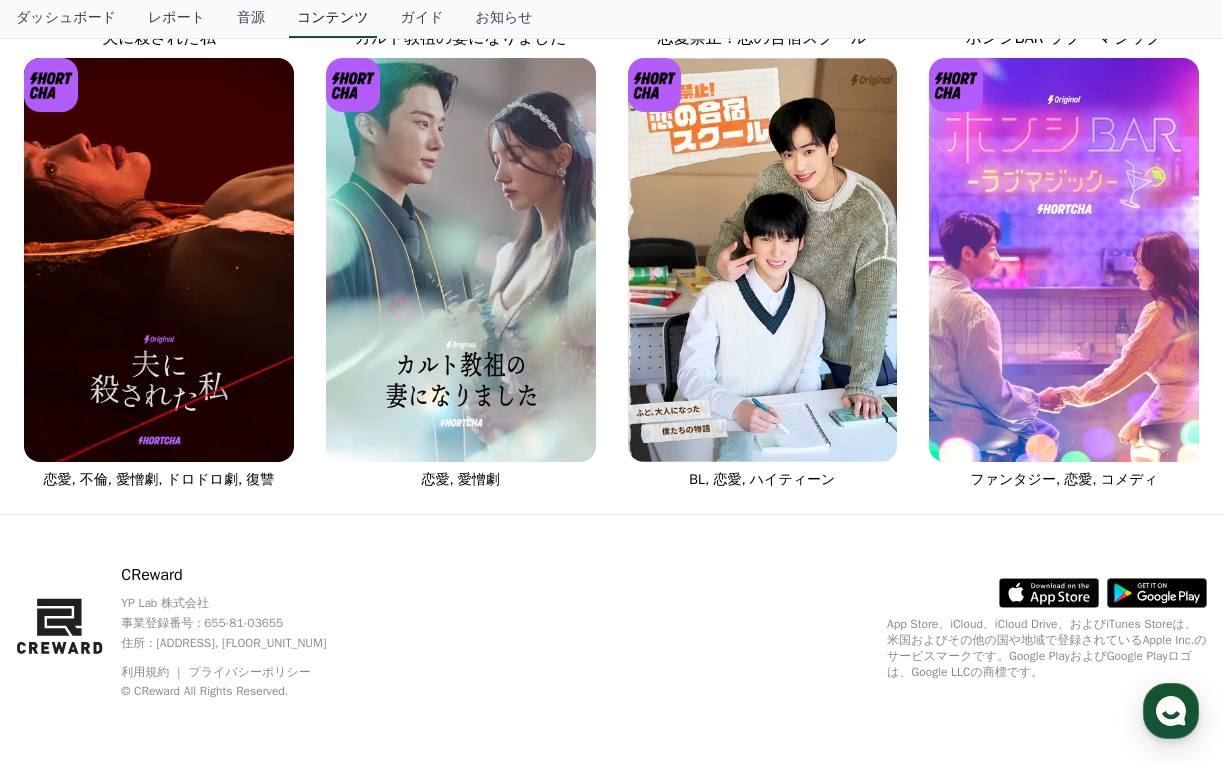 scroll, scrollTop: 0, scrollLeft: 0, axis: both 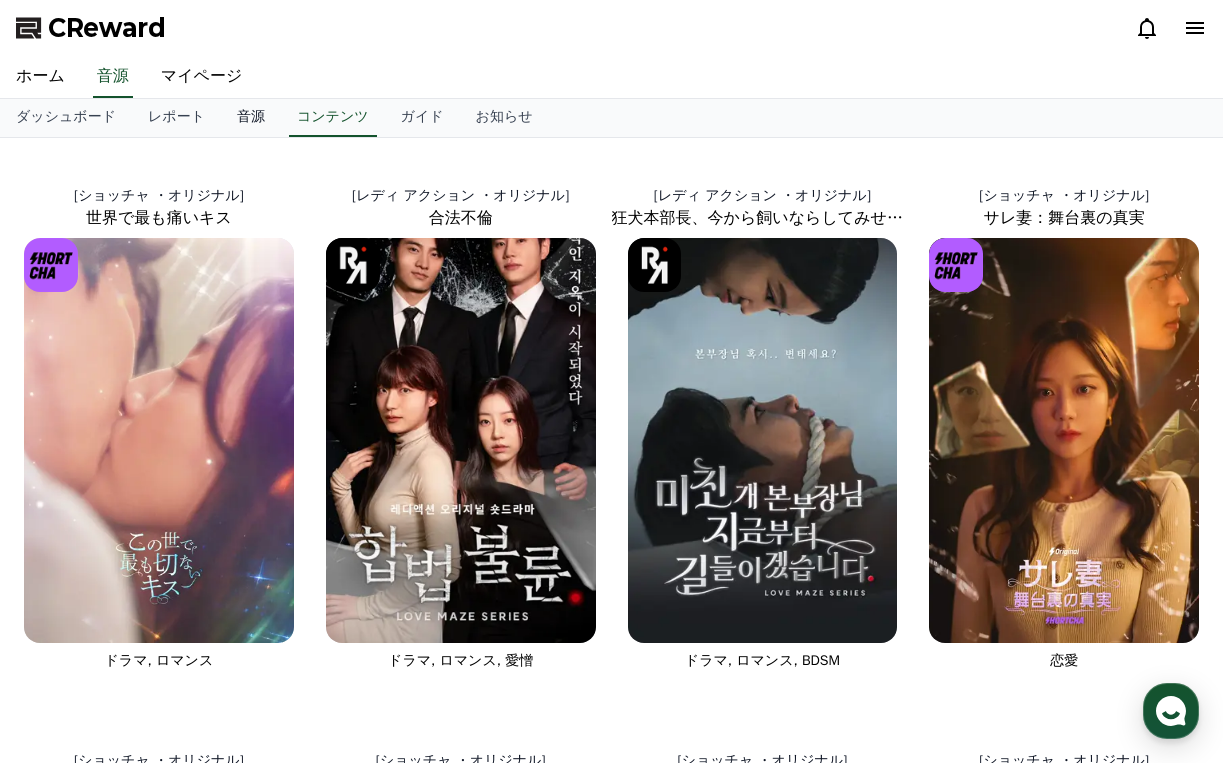 click on "音源" at bounding box center [251, 118] 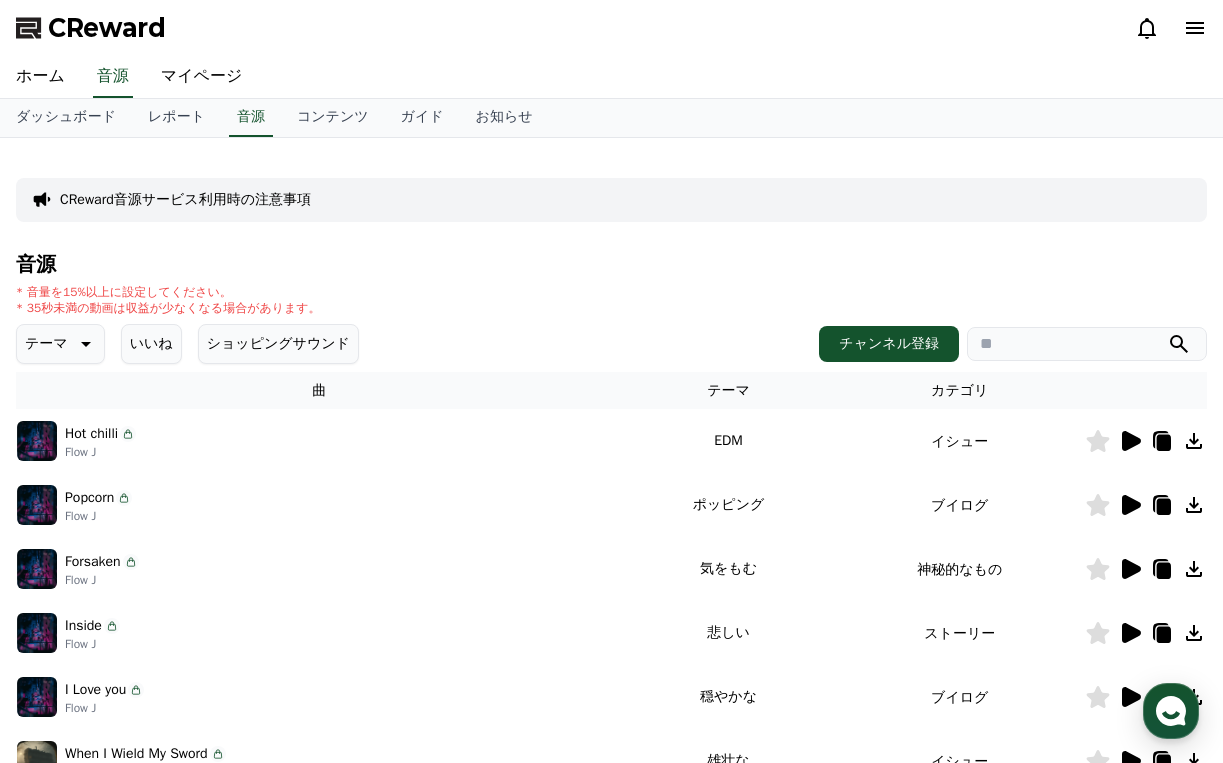 click at bounding box center [1087, 344] 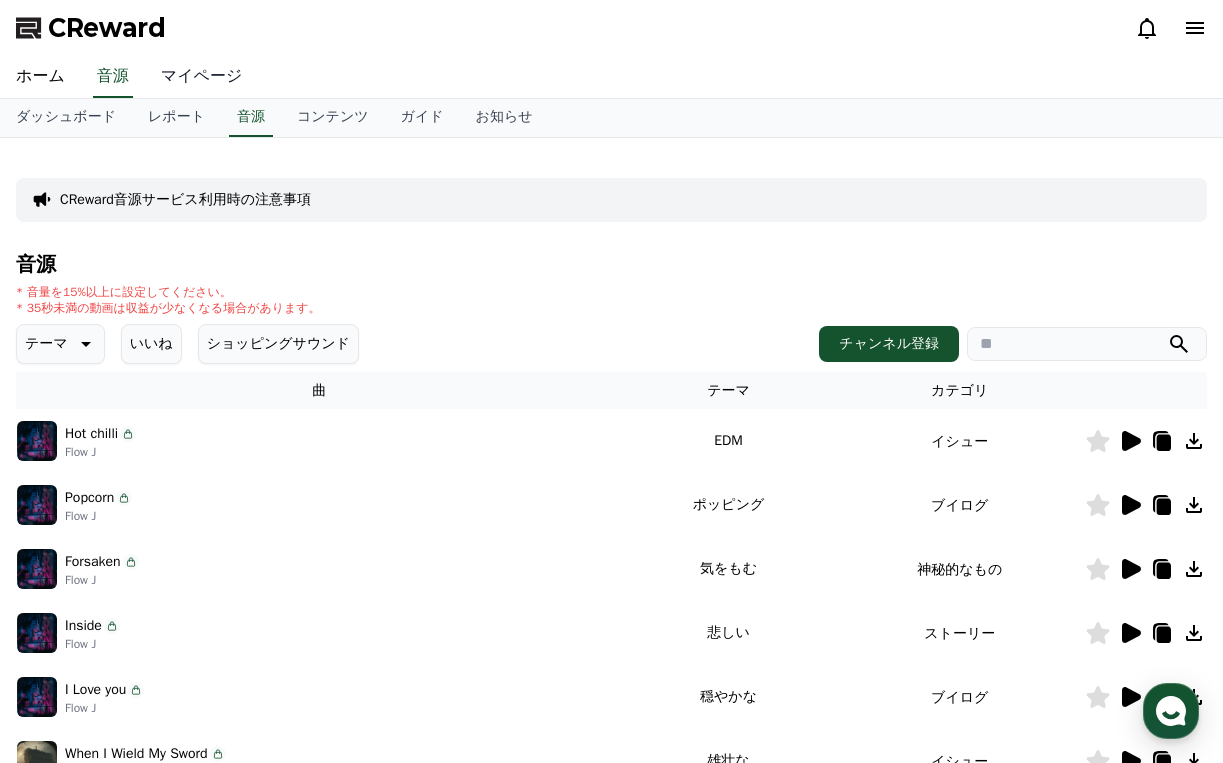 click on "マイページ" at bounding box center (202, 77) 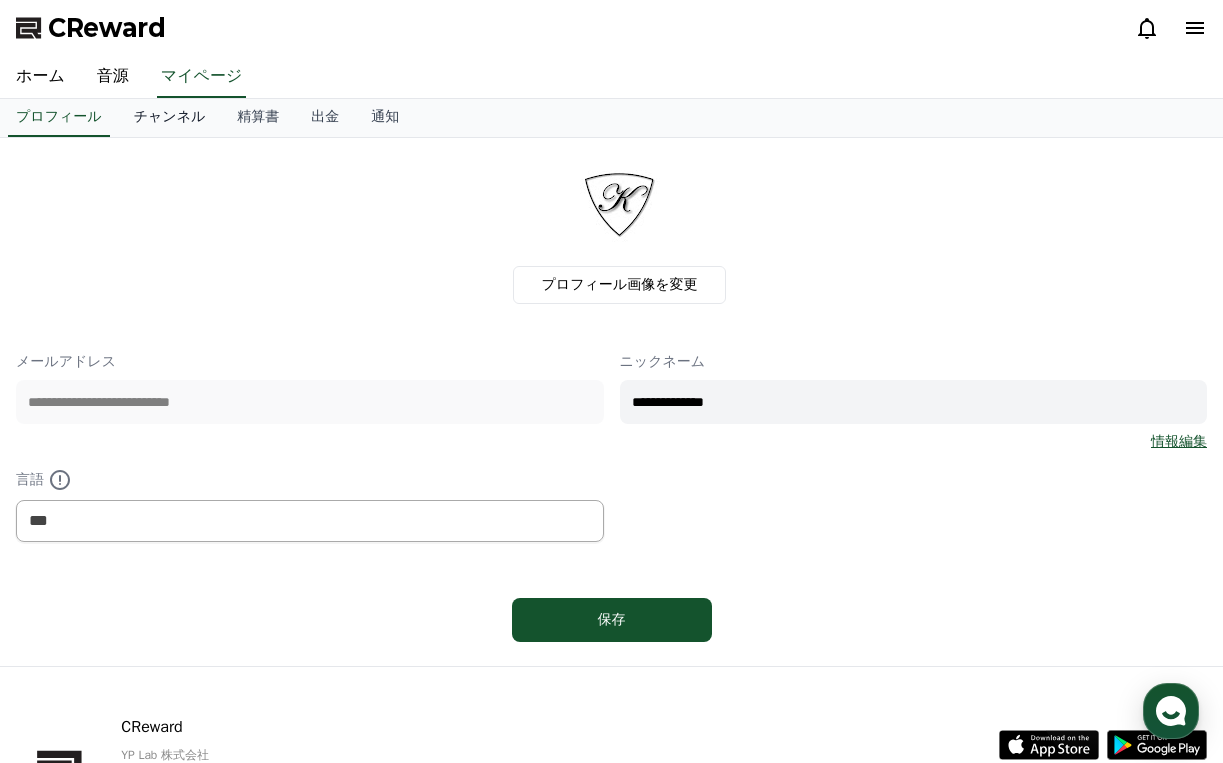 click on "チャンネル" at bounding box center [170, 118] 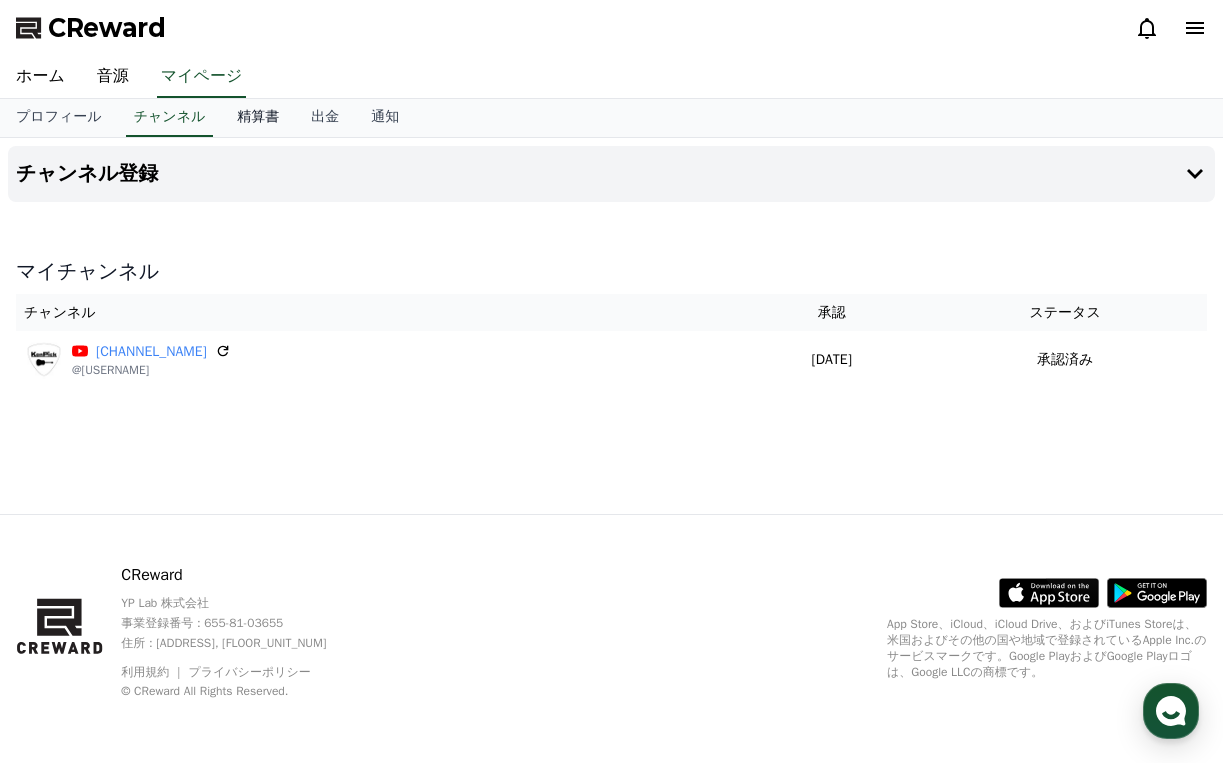 click on "精算書" at bounding box center (258, 118) 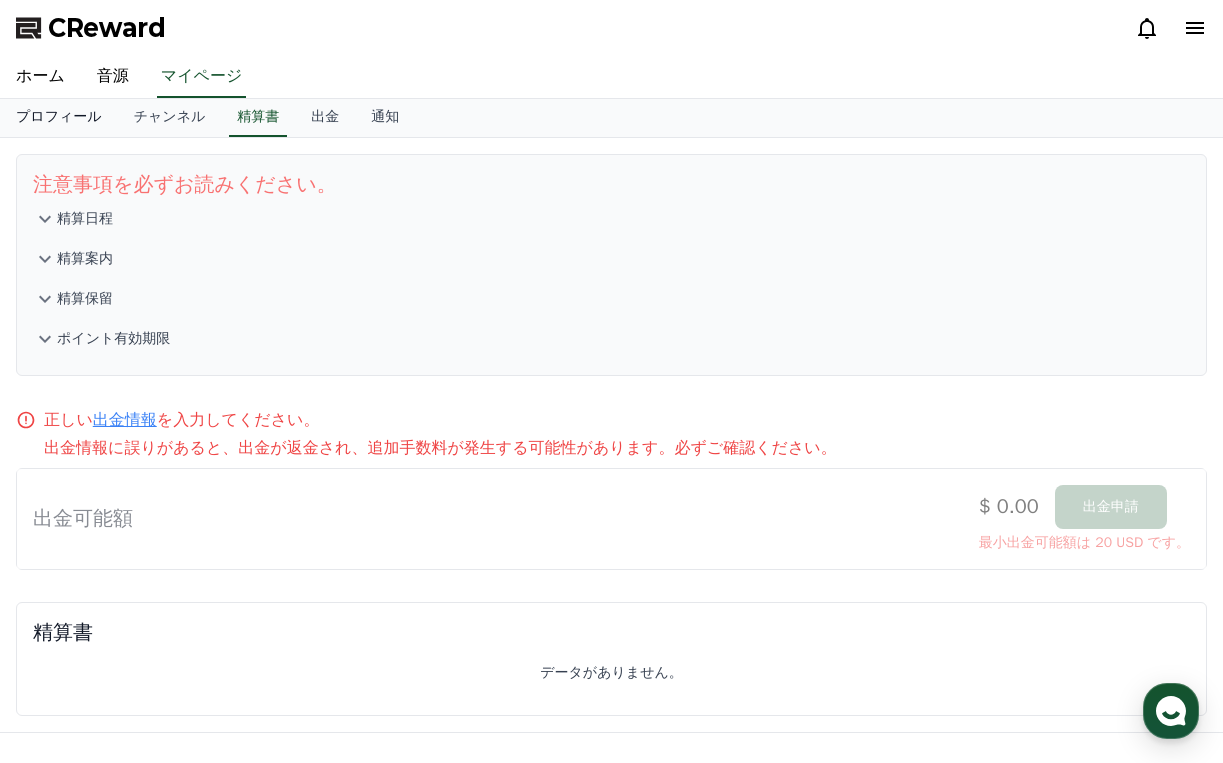 click on "プロフィール" at bounding box center (59, 118) 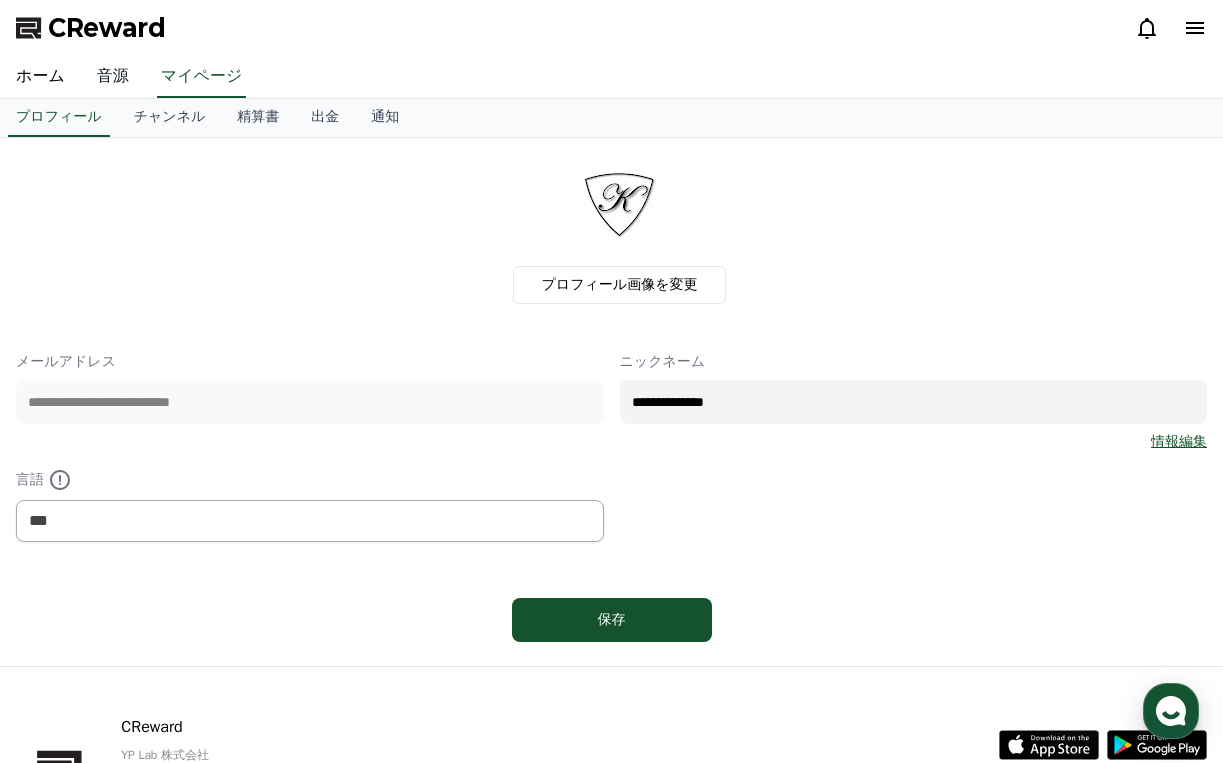 click on "音源" at bounding box center (113, 77) 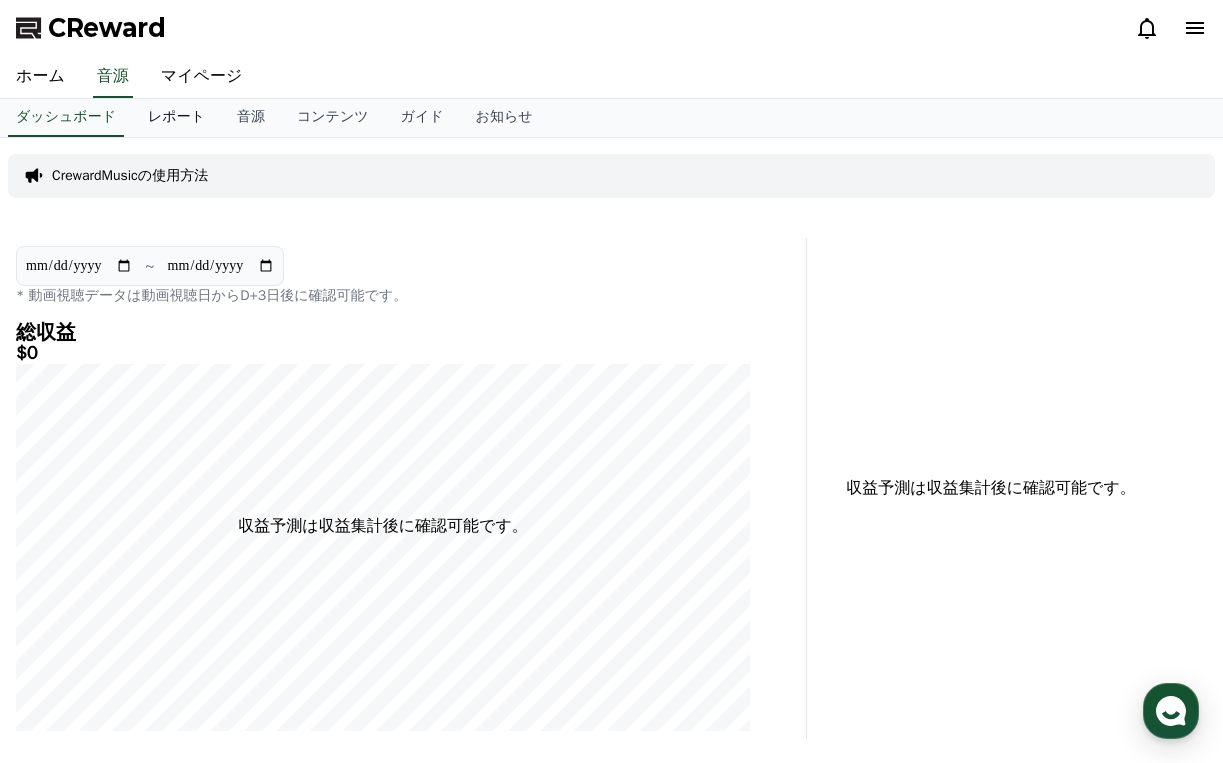 click on "レポート" at bounding box center (176, 118) 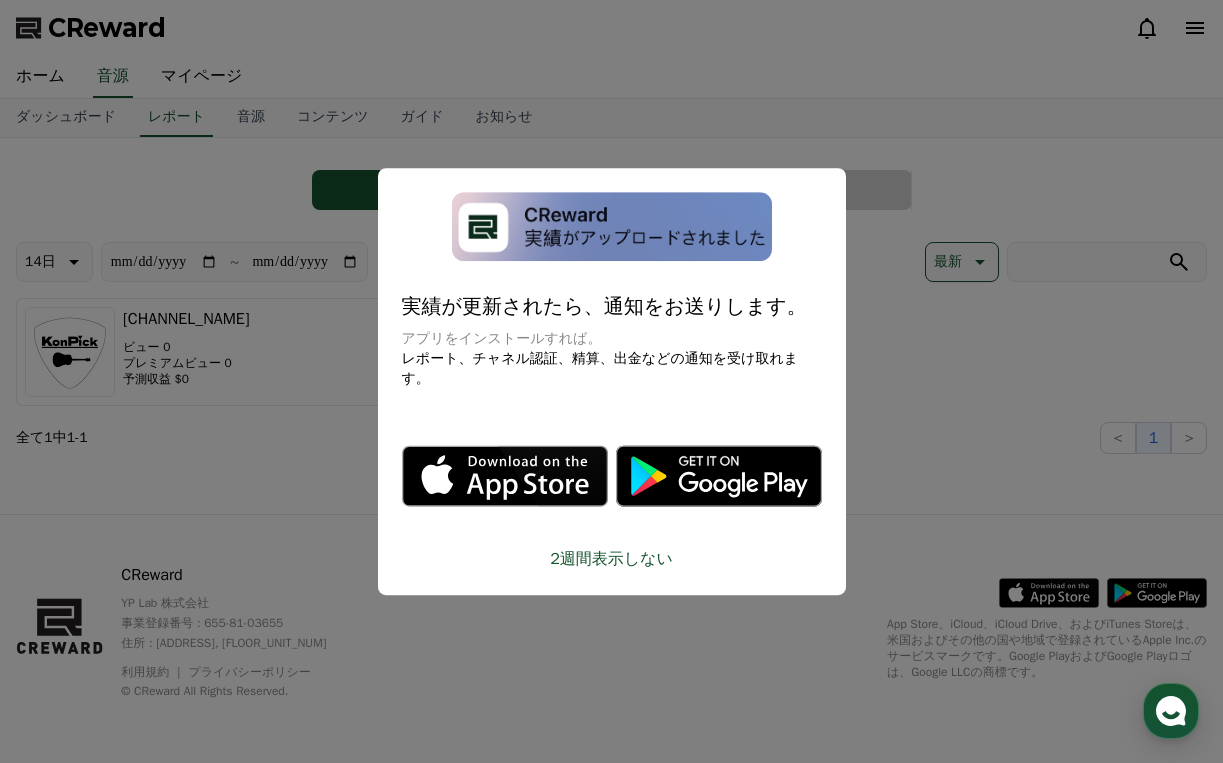 click at bounding box center (611, 381) 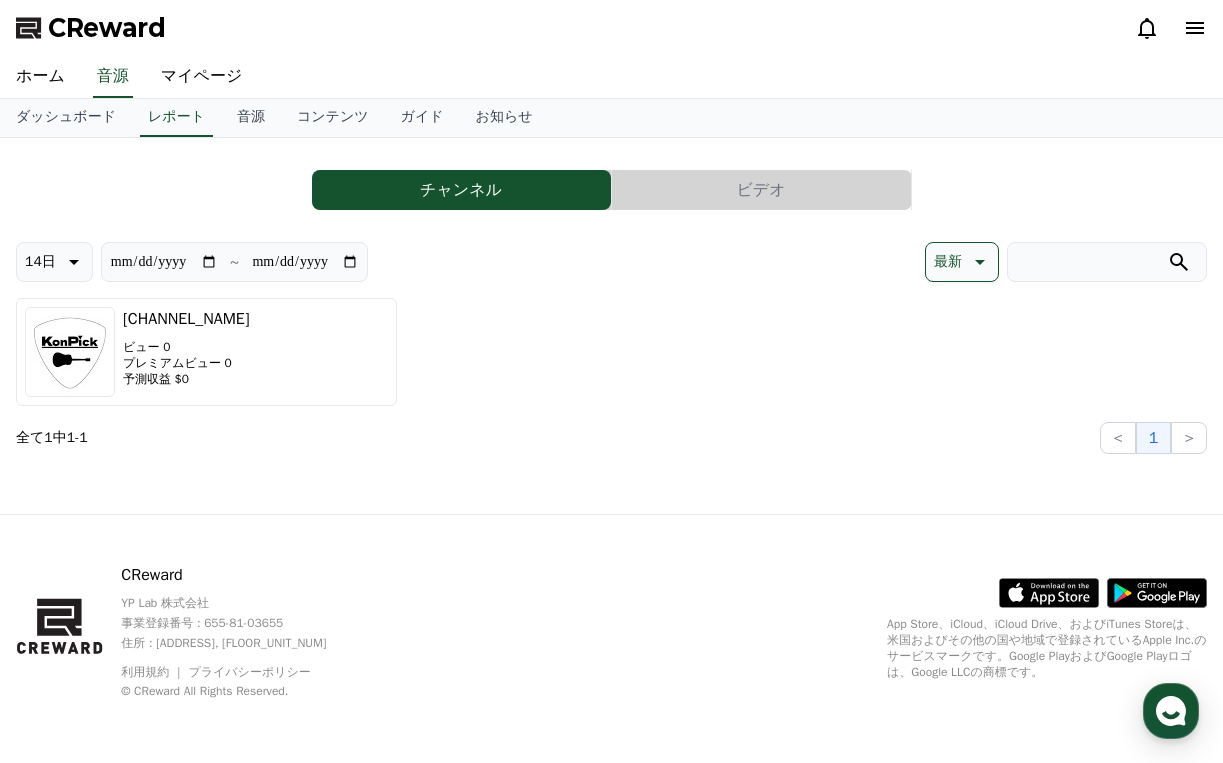 click on "音源" at bounding box center [251, 118] 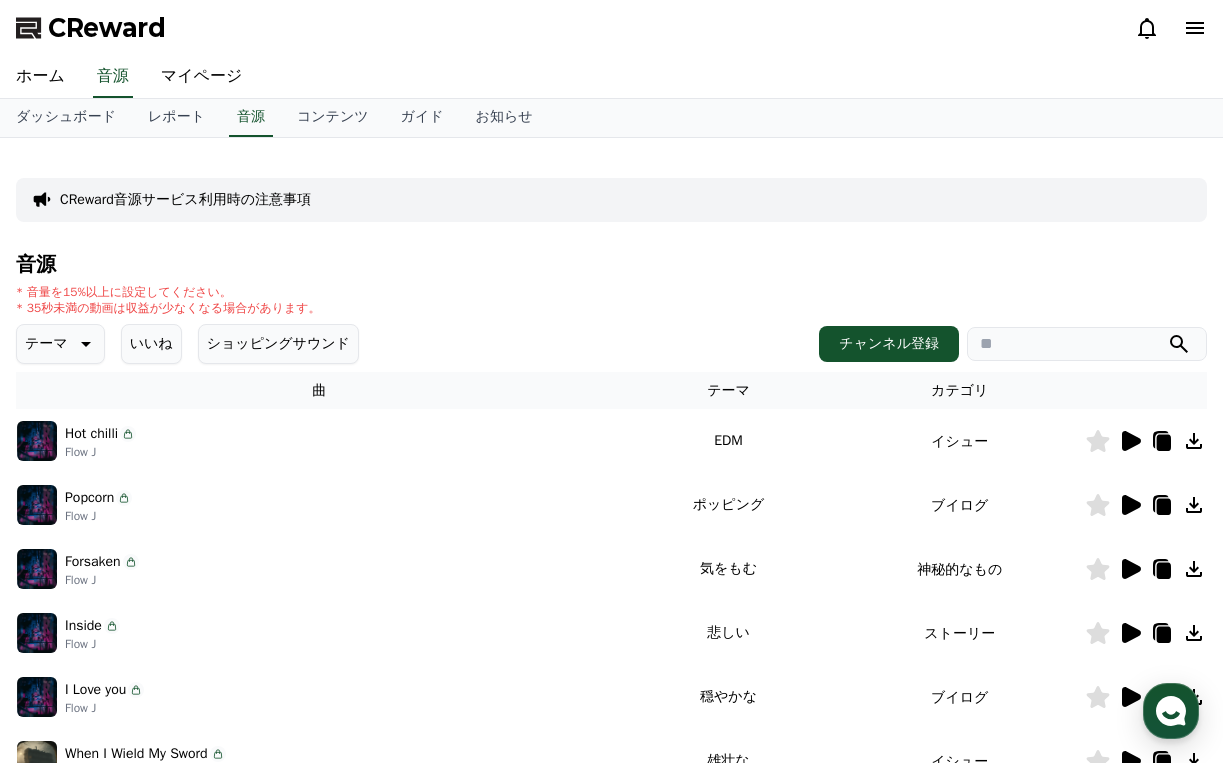 click on "テーマ" at bounding box center [46, 344] 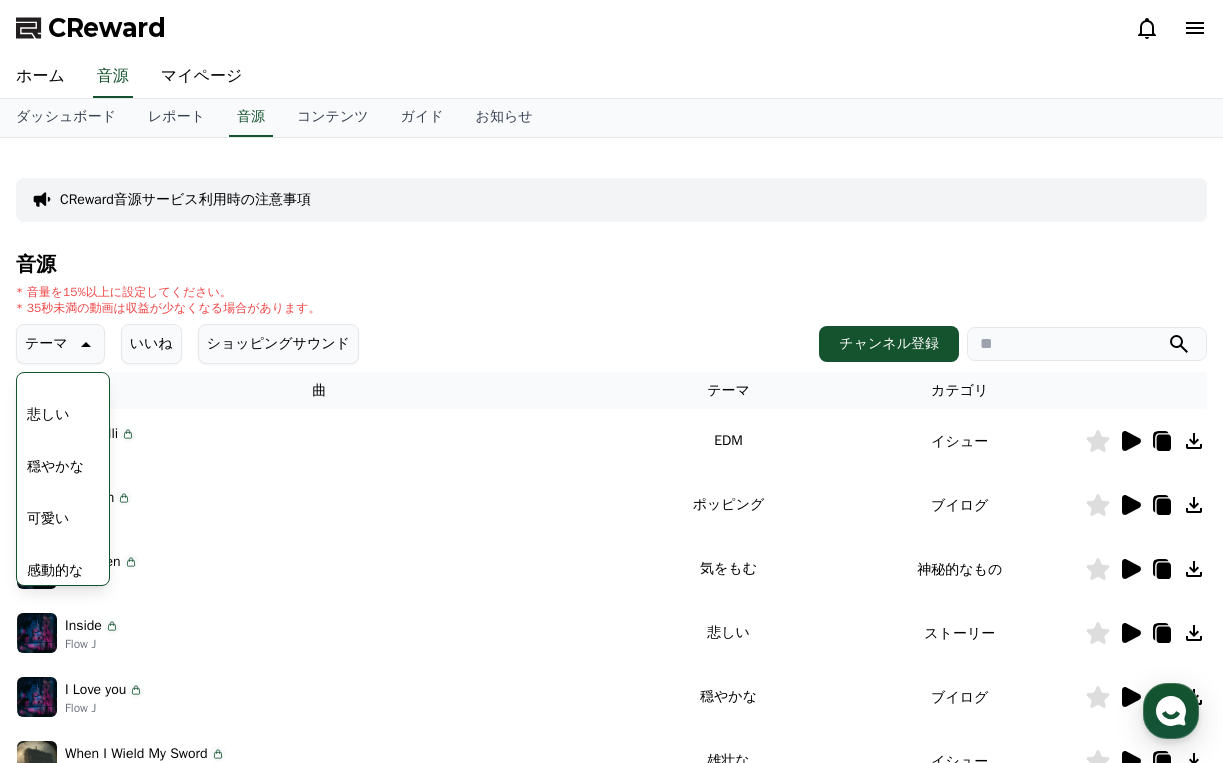 scroll, scrollTop: 712, scrollLeft: 0, axis: vertical 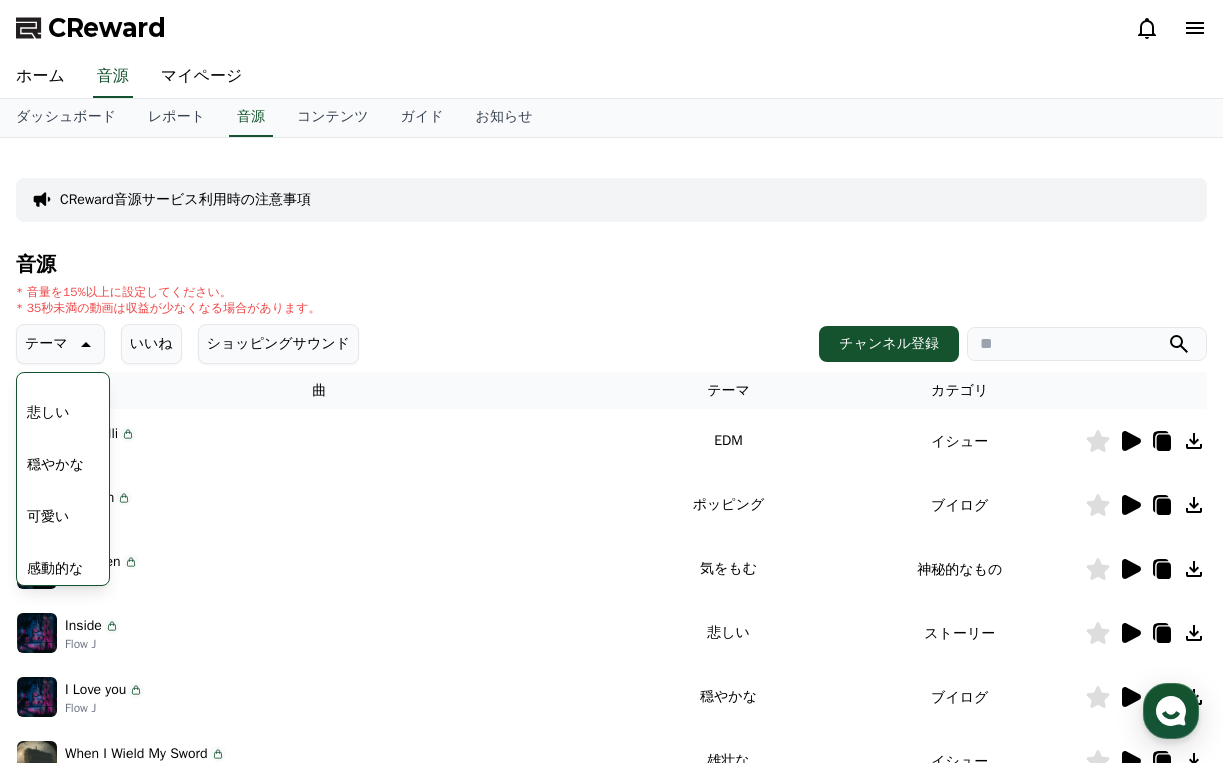 click on "穏やかな" at bounding box center (55, 465) 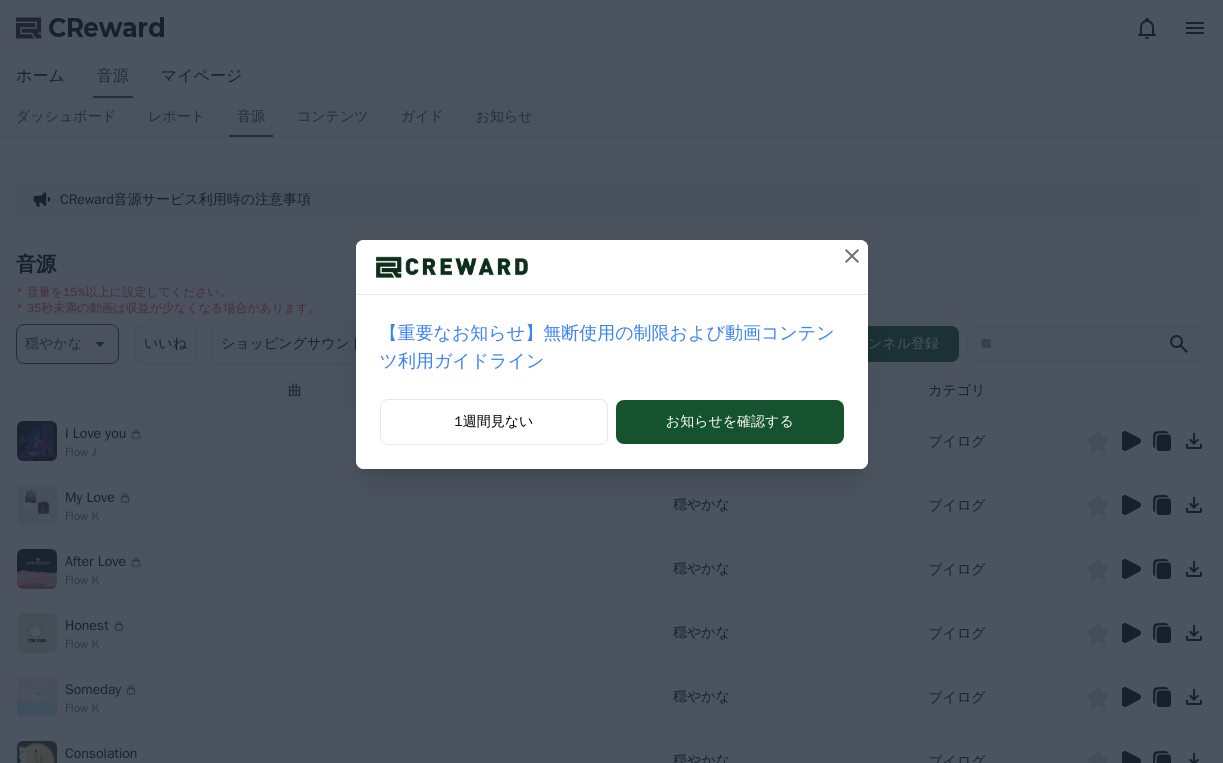 scroll, scrollTop: 0, scrollLeft: 0, axis: both 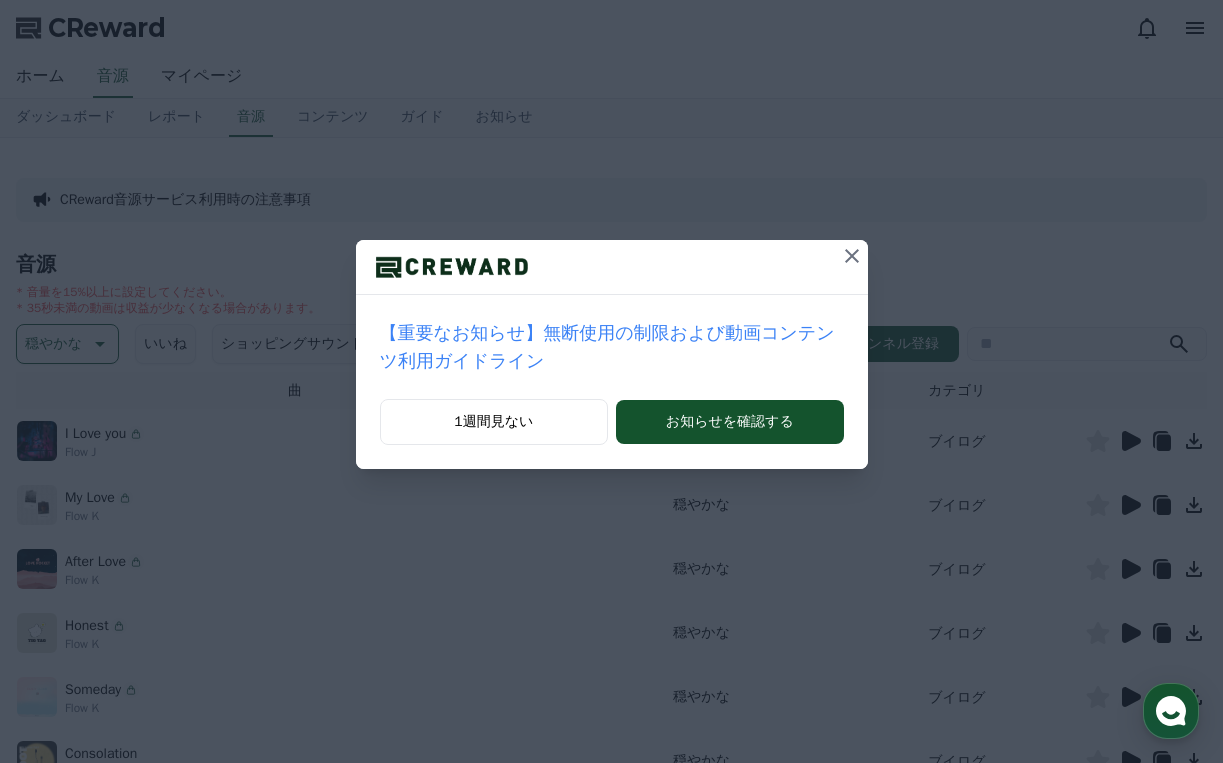 click 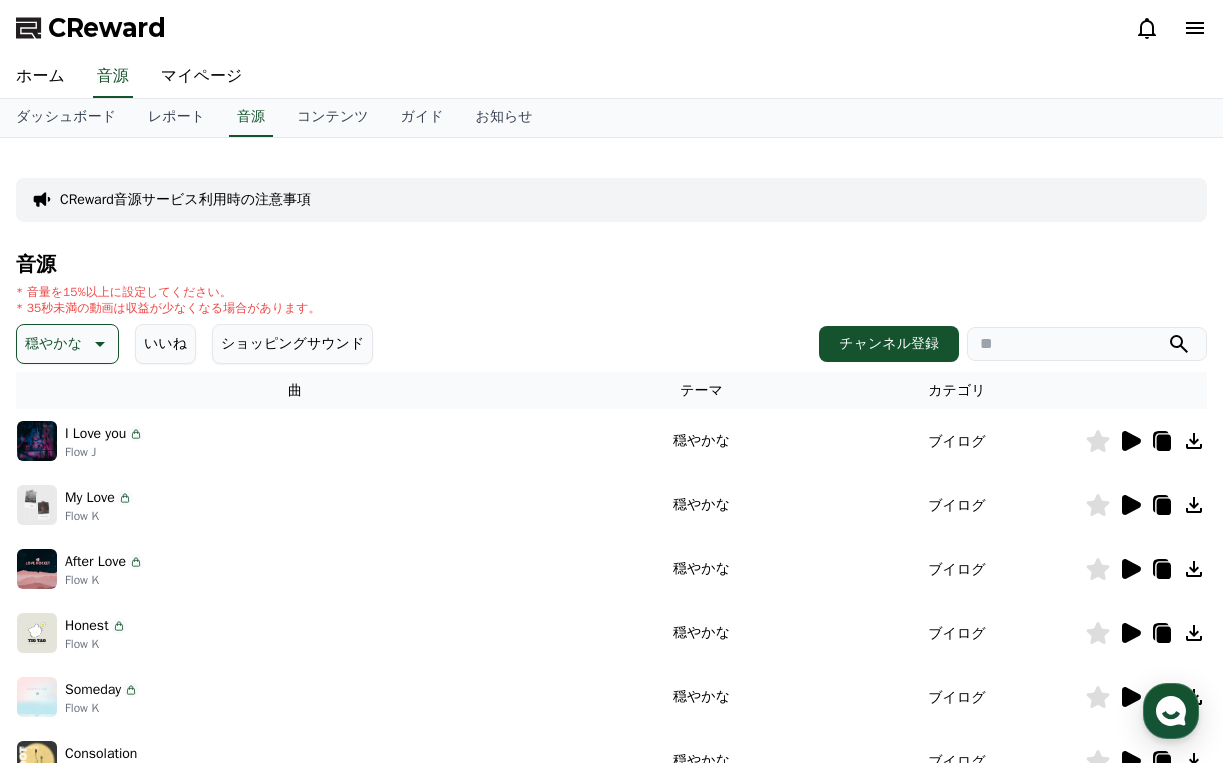 click 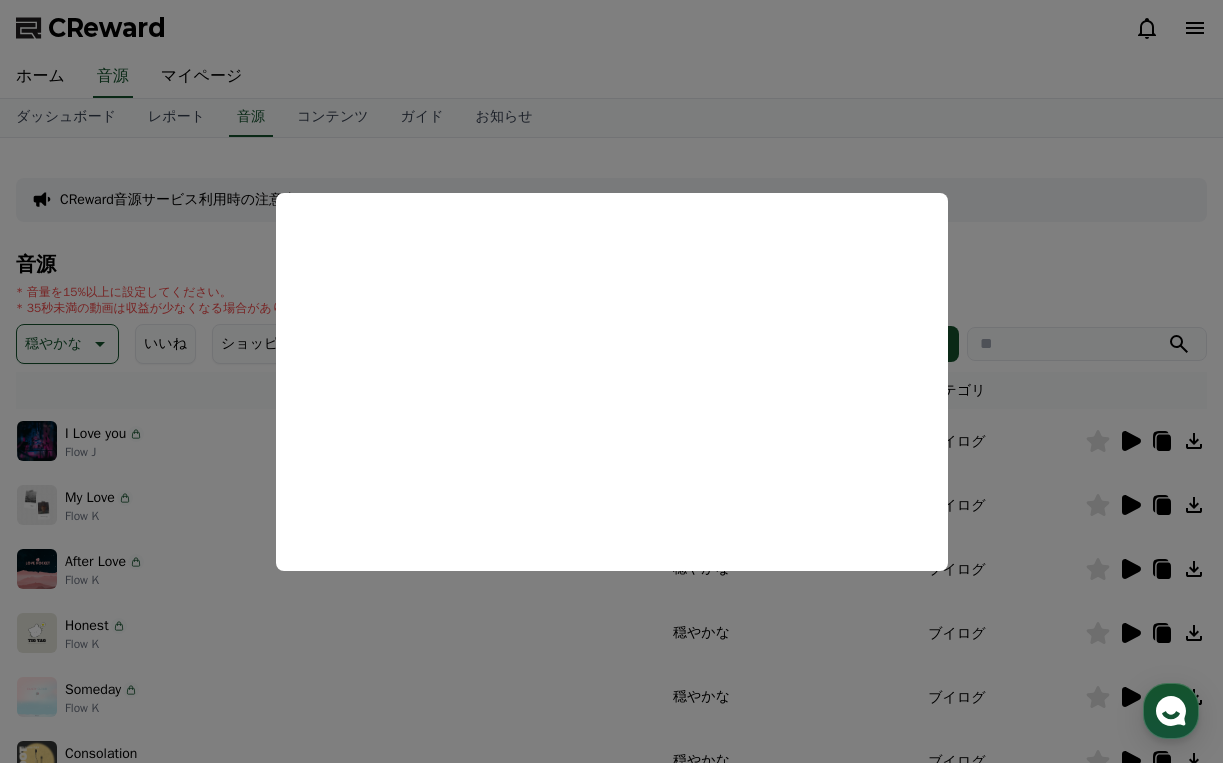 click at bounding box center (611, 381) 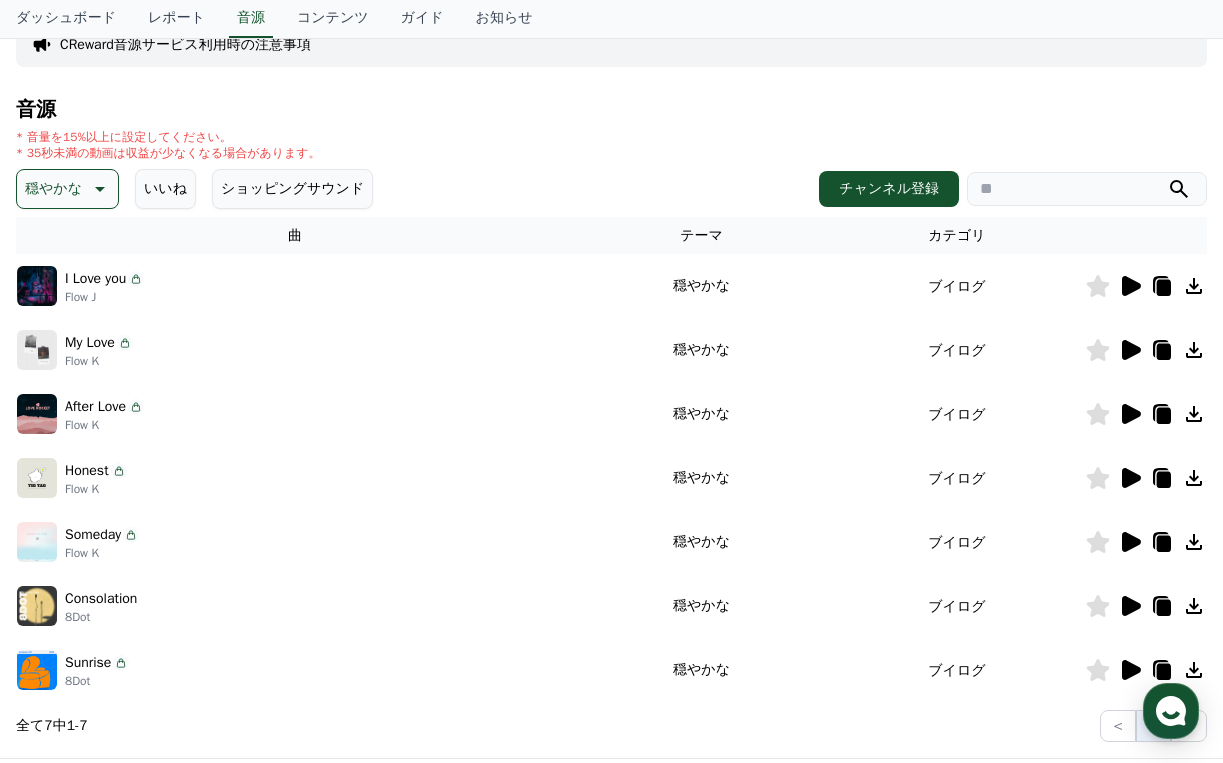 scroll, scrollTop: 0, scrollLeft: 0, axis: both 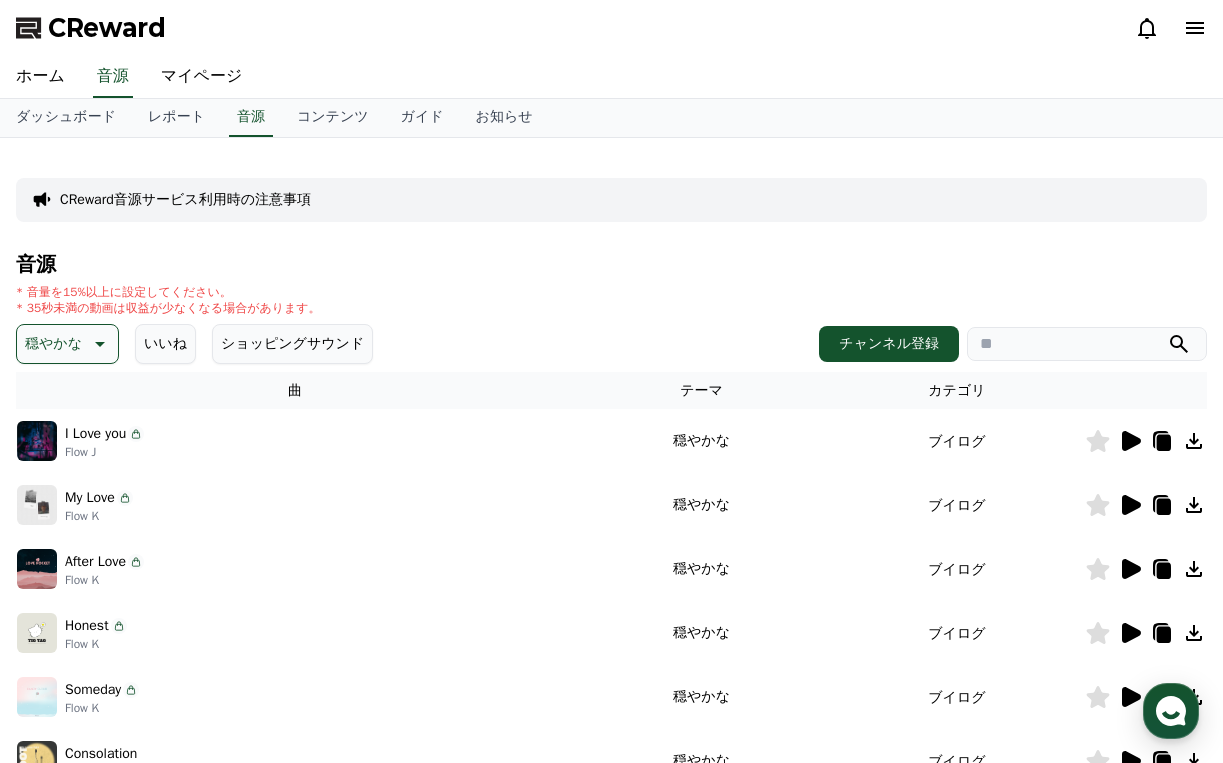 click 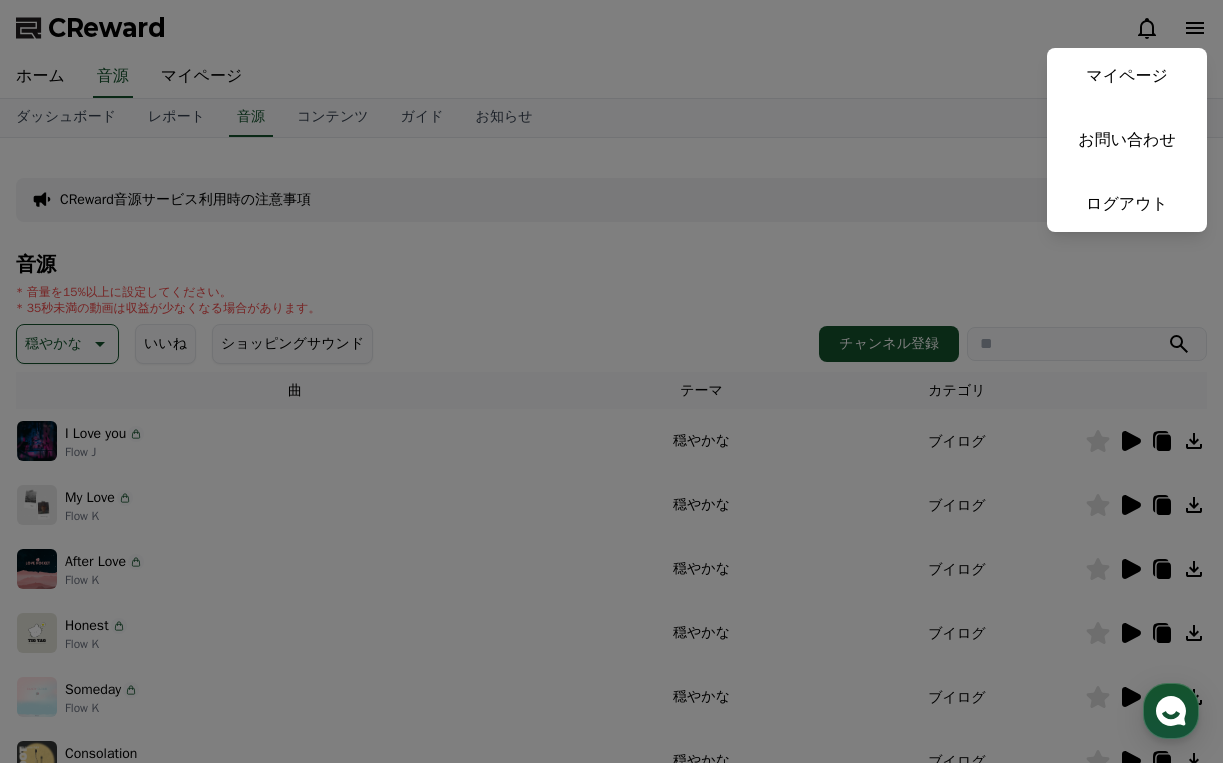 click at bounding box center [611, 381] 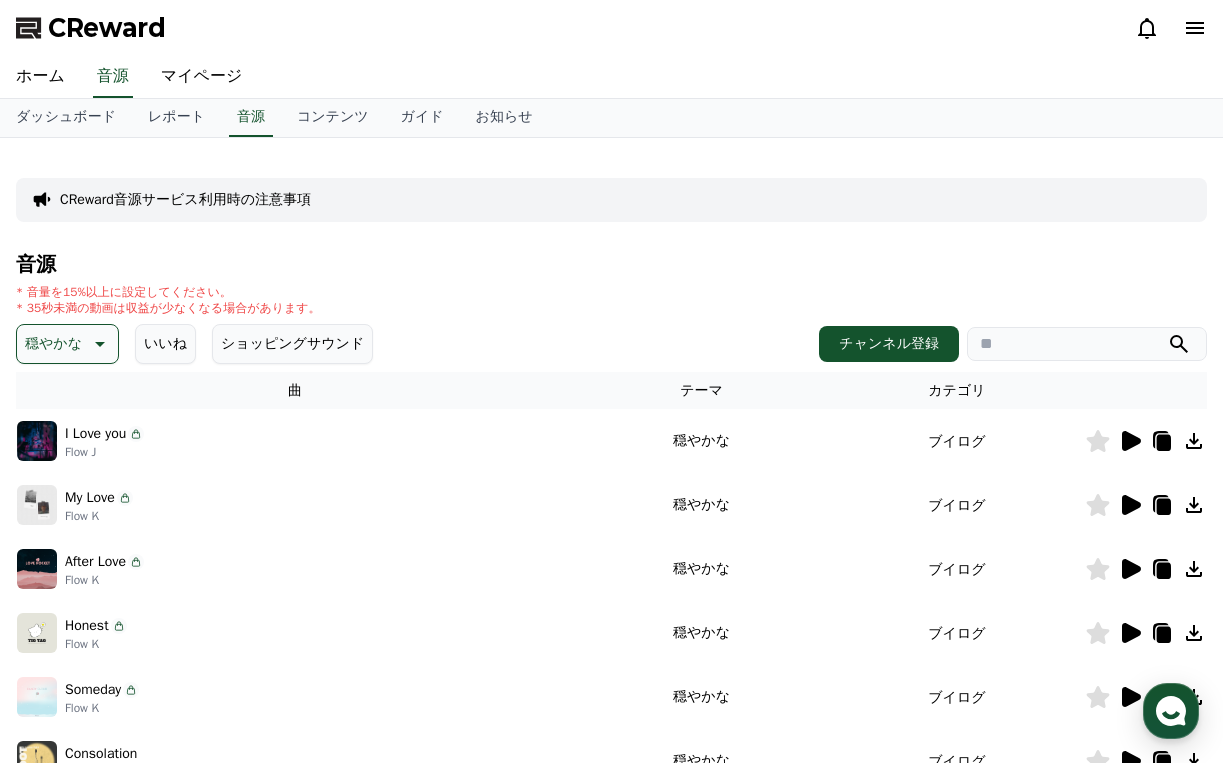 click on "曲" at bounding box center (295, 390) 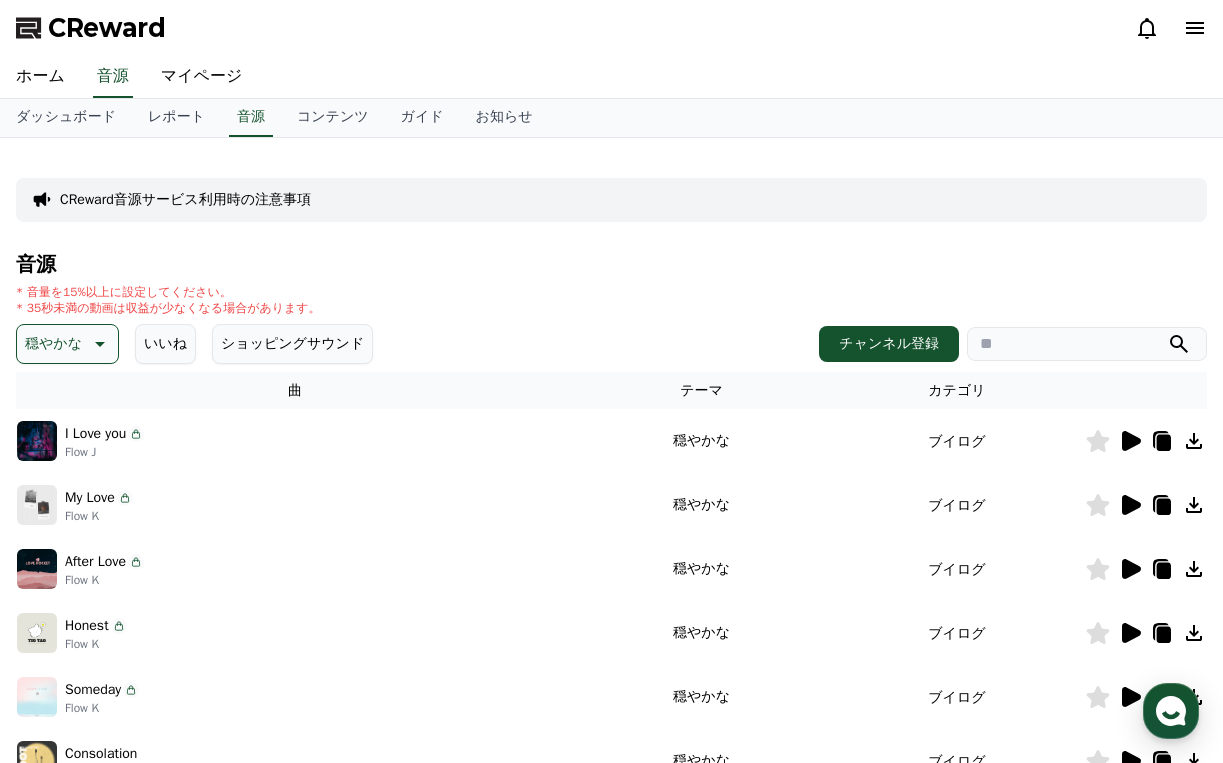 click 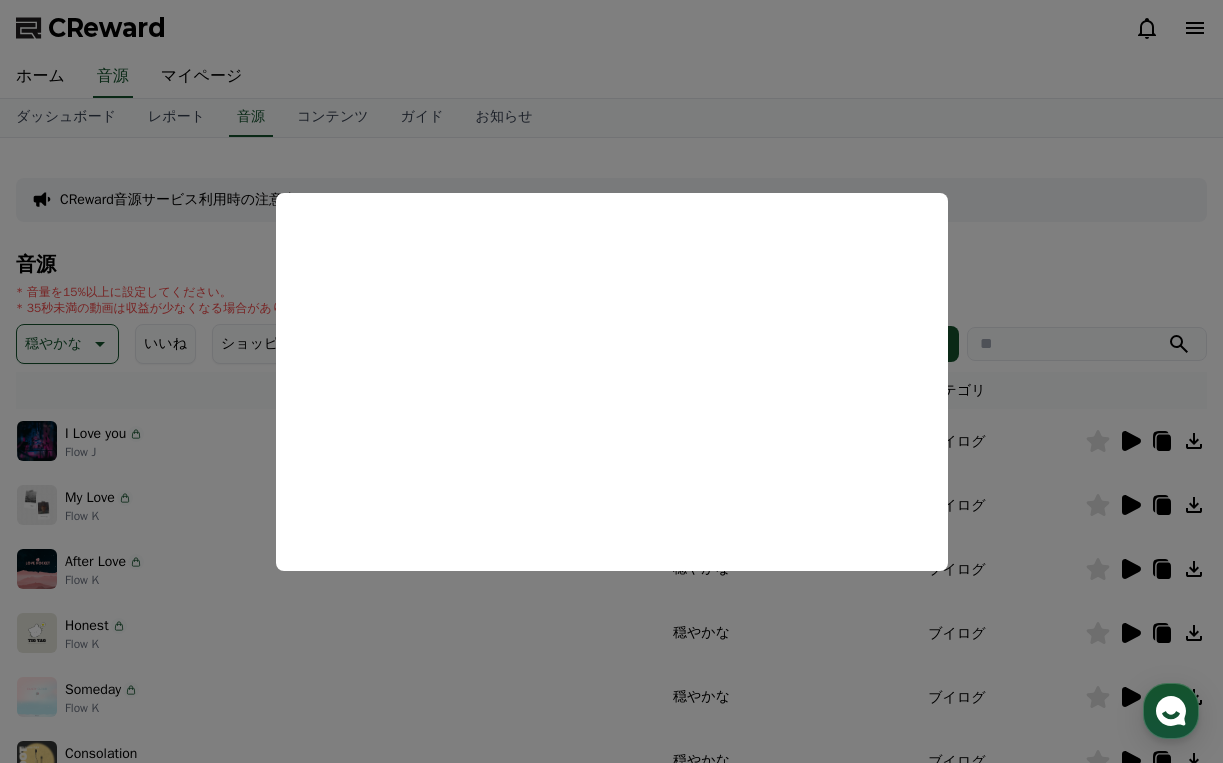 click at bounding box center (611, 381) 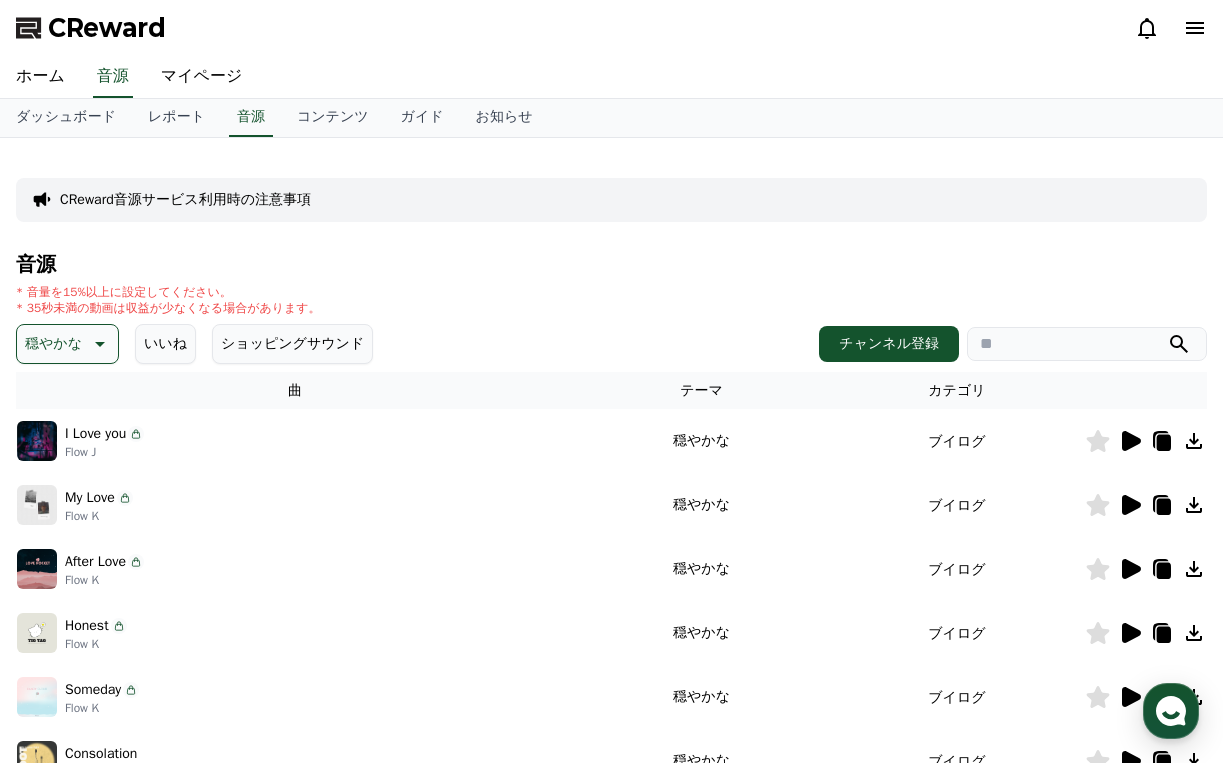 click 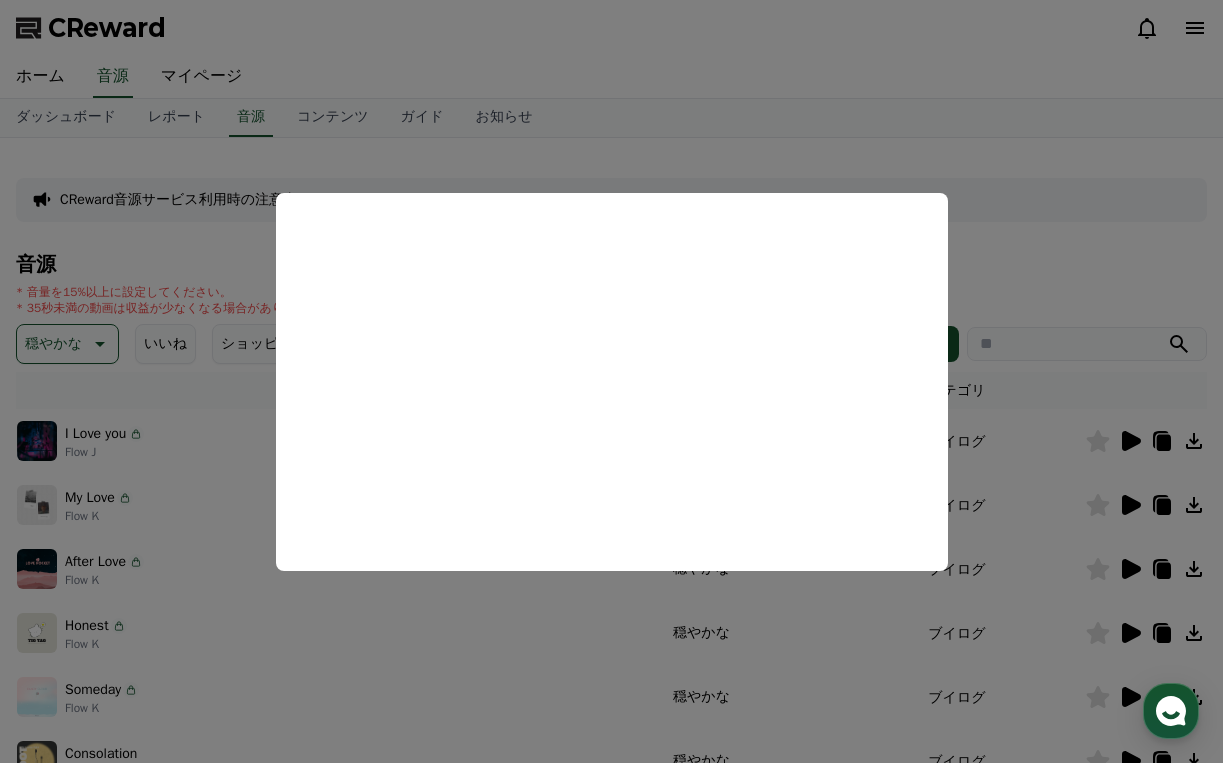 drag, startPoint x: 410, startPoint y: 670, endPoint x: 432, endPoint y: 671, distance: 22.022715 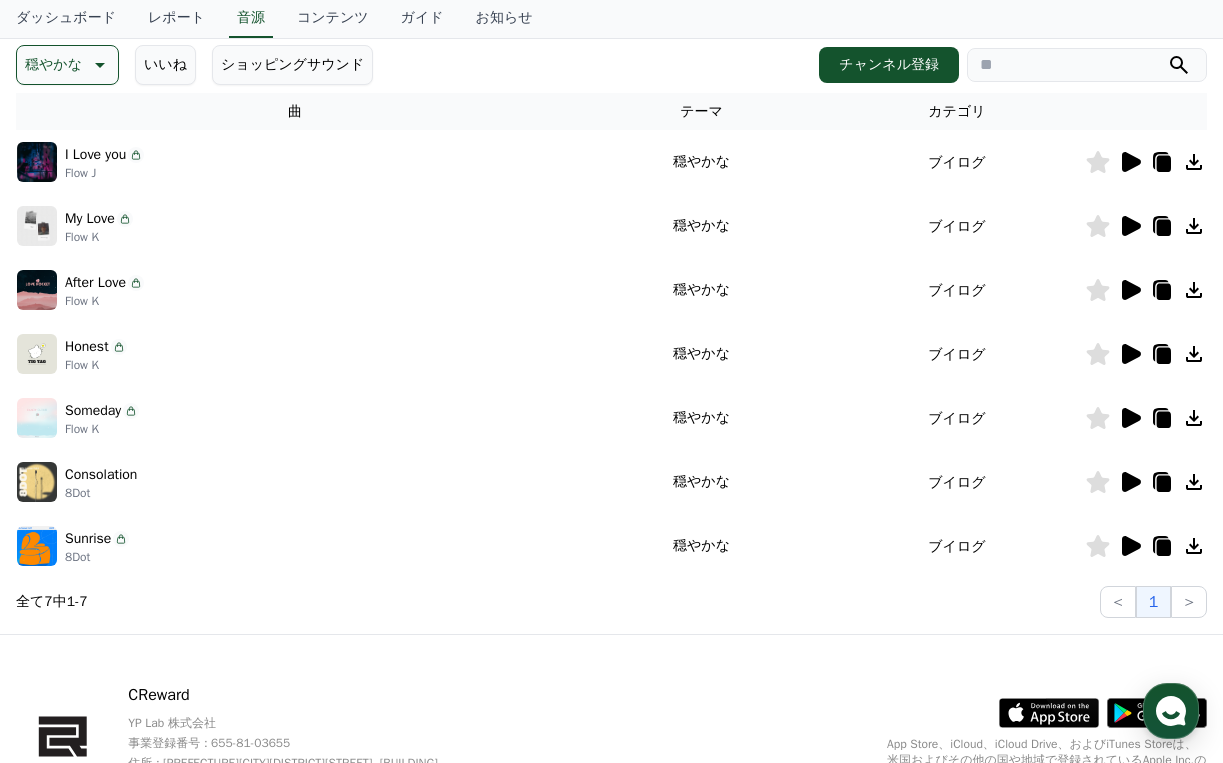 scroll, scrollTop: 280, scrollLeft: 0, axis: vertical 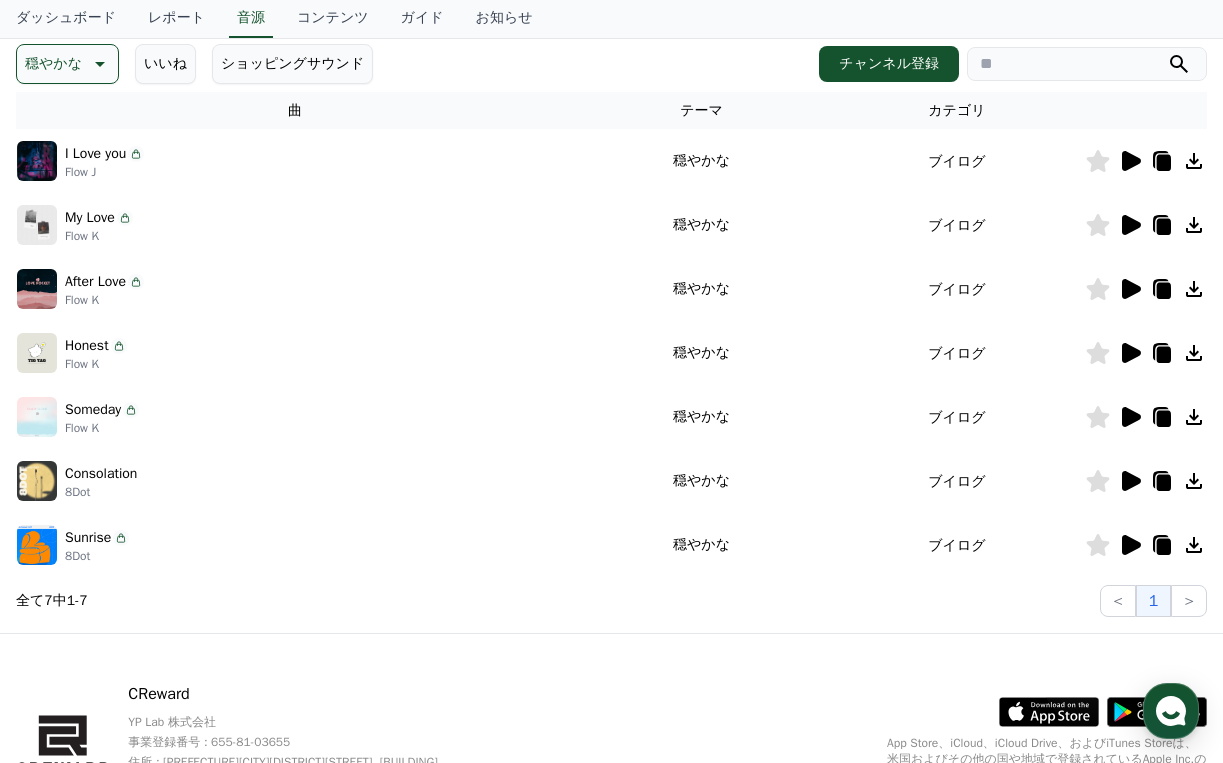 click 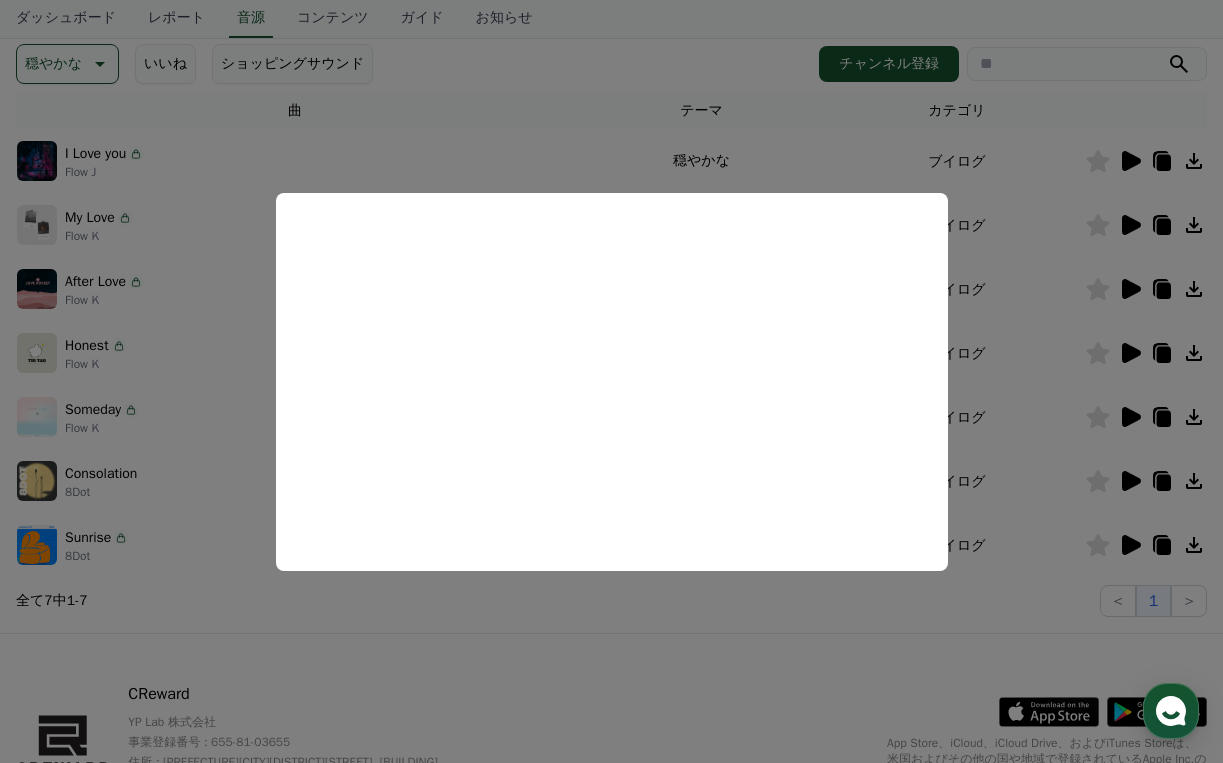 click at bounding box center [611, 381] 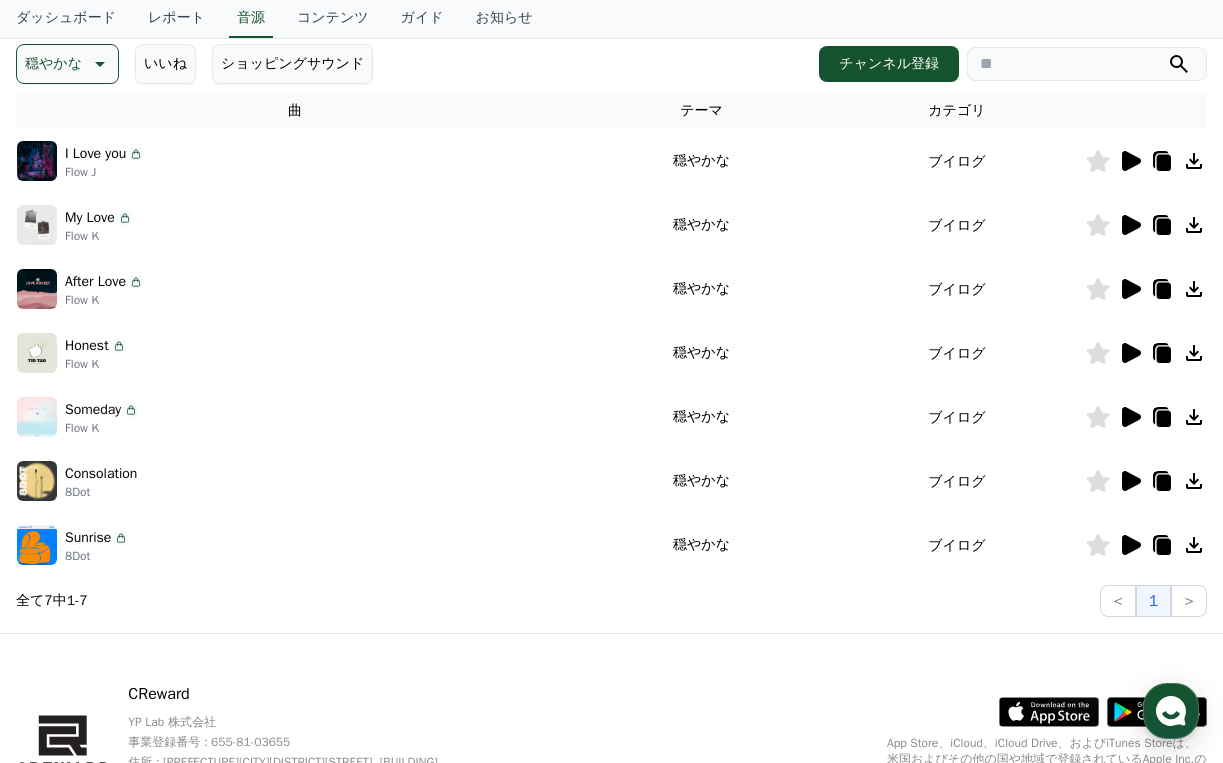 click 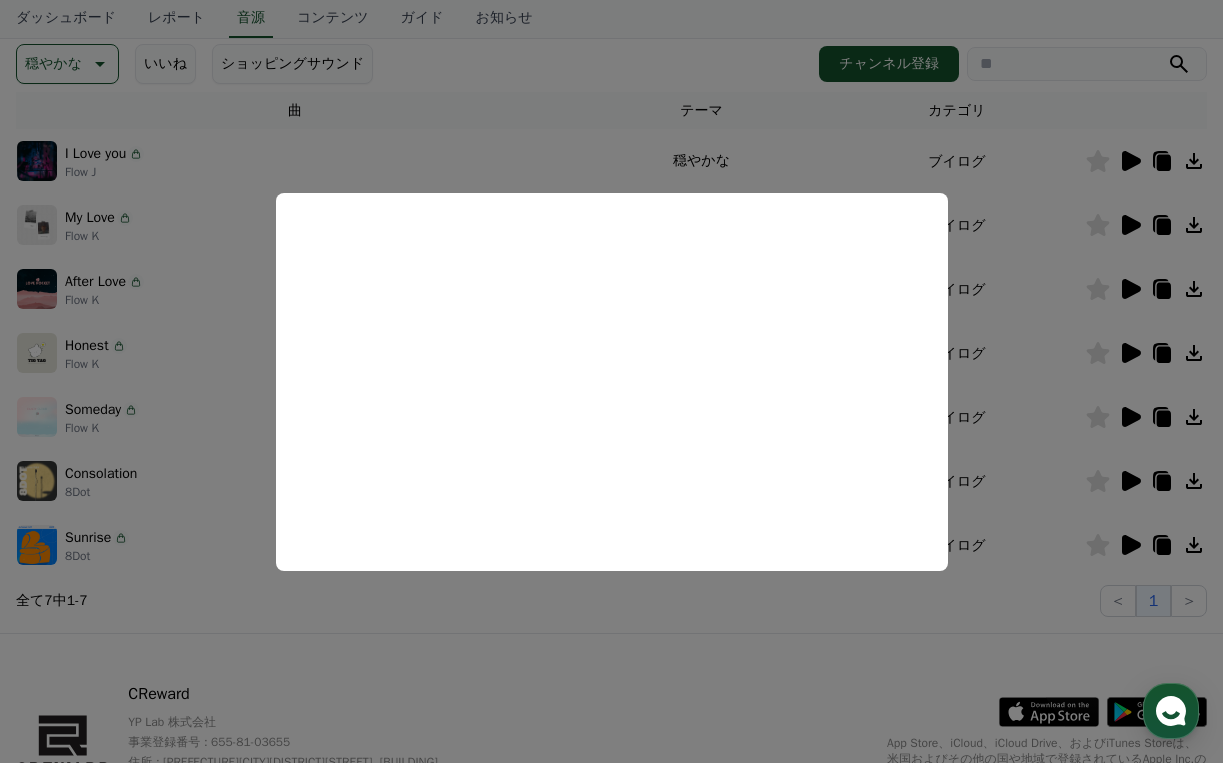 click at bounding box center (611, 381) 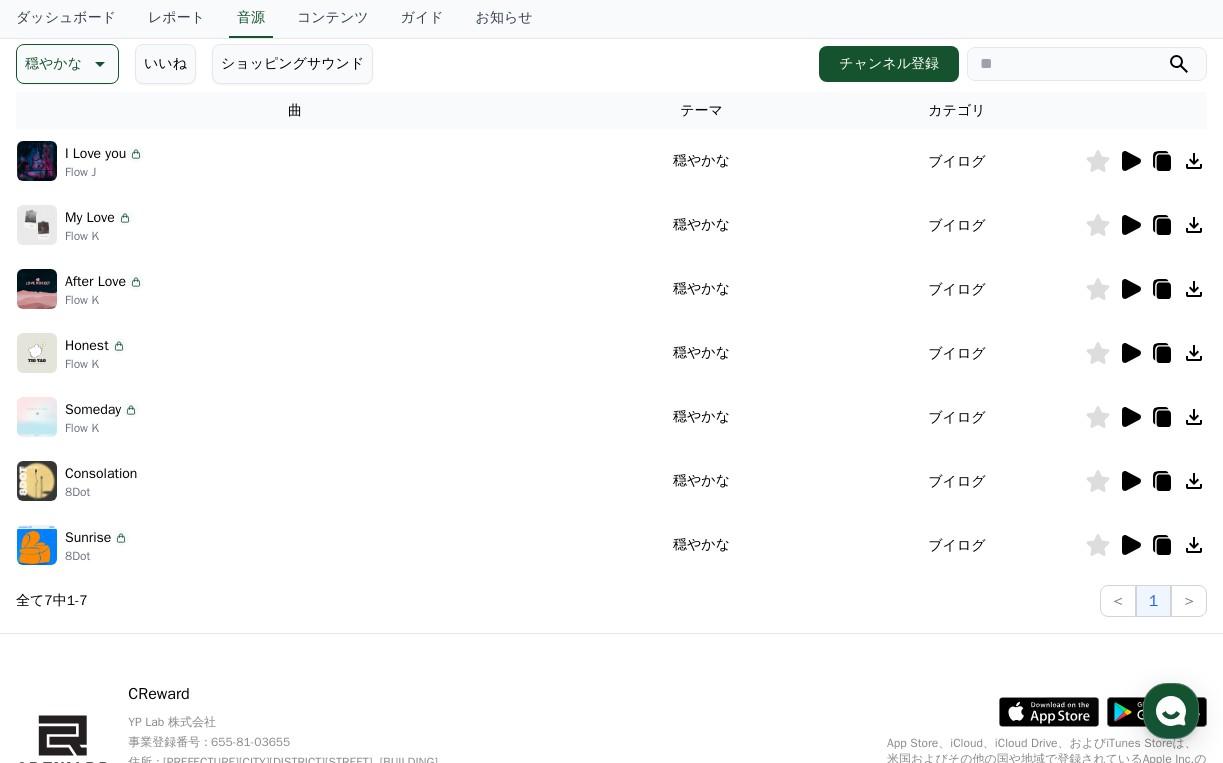 click 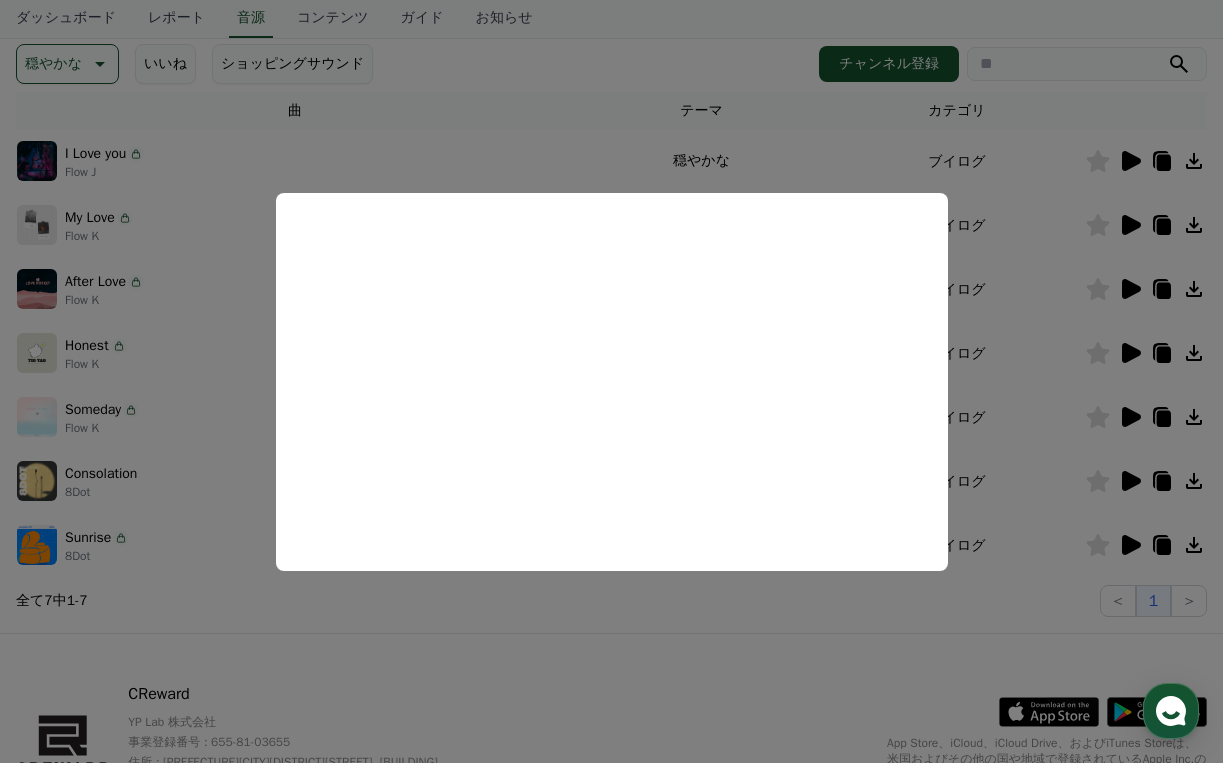 click at bounding box center (611, 381) 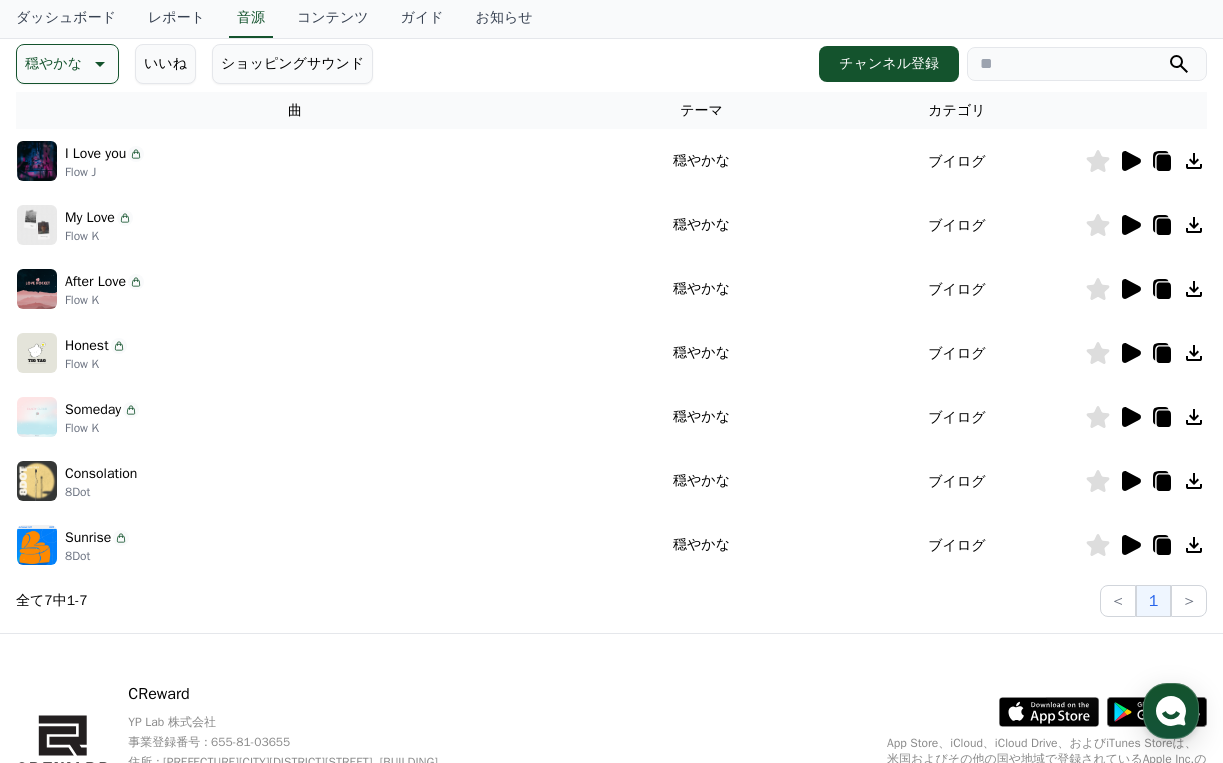 click 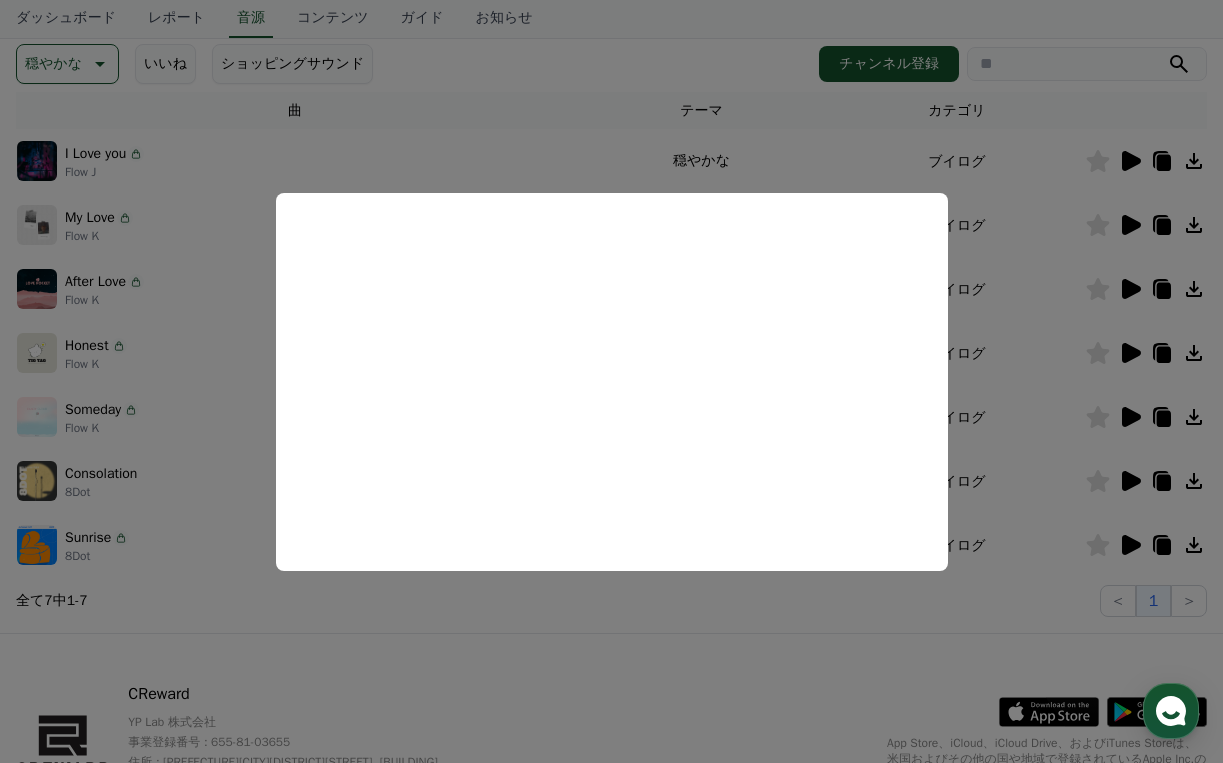 click at bounding box center [611, 381] 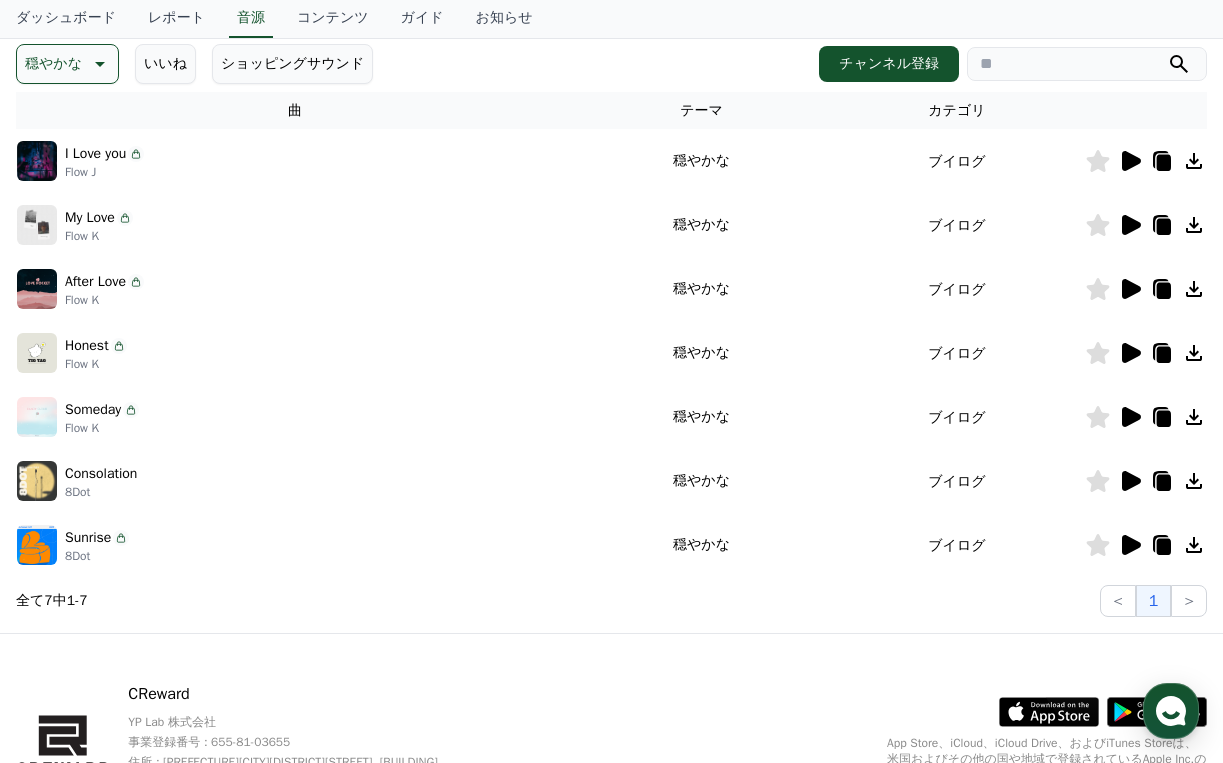 click 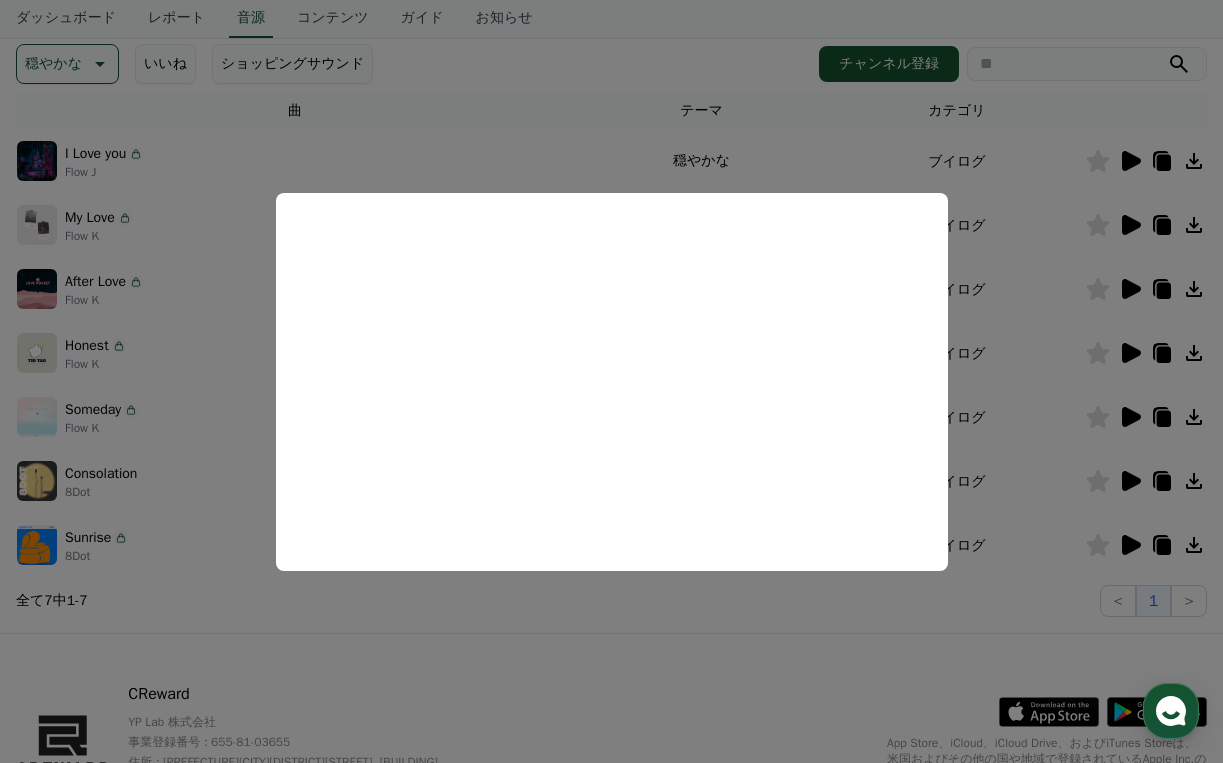 click at bounding box center (611, 381) 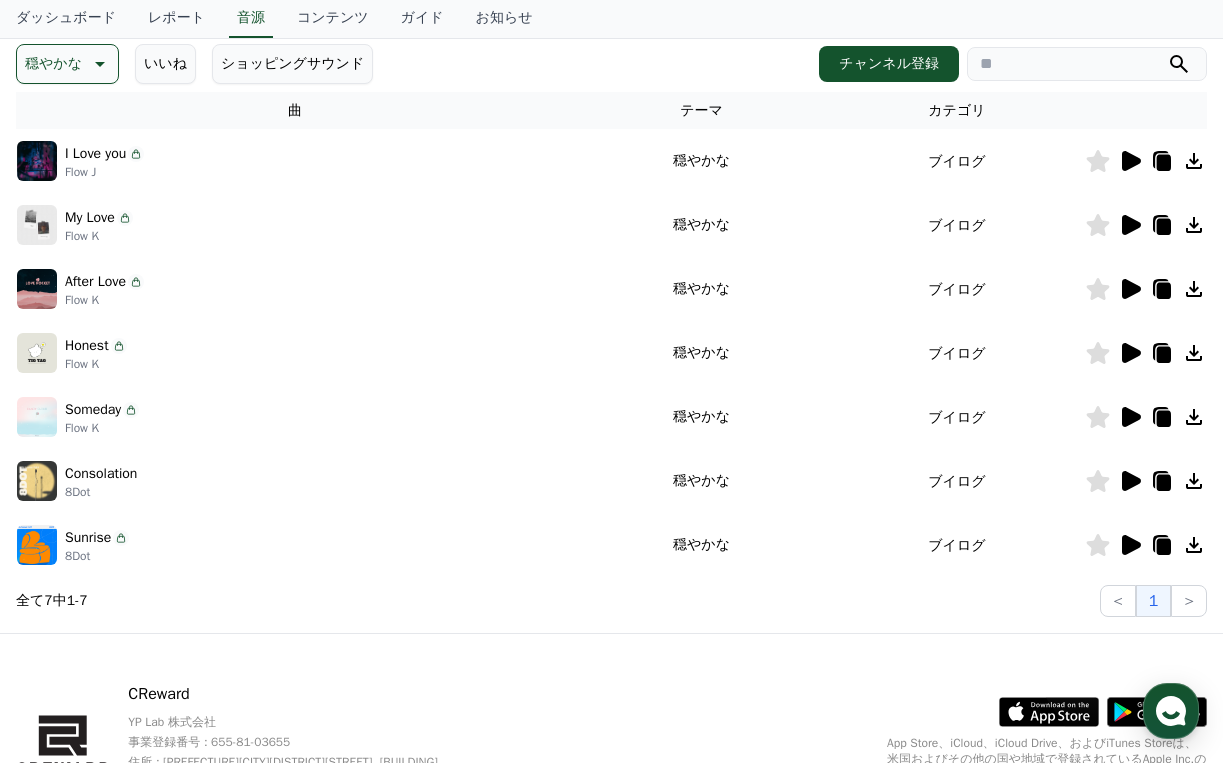click 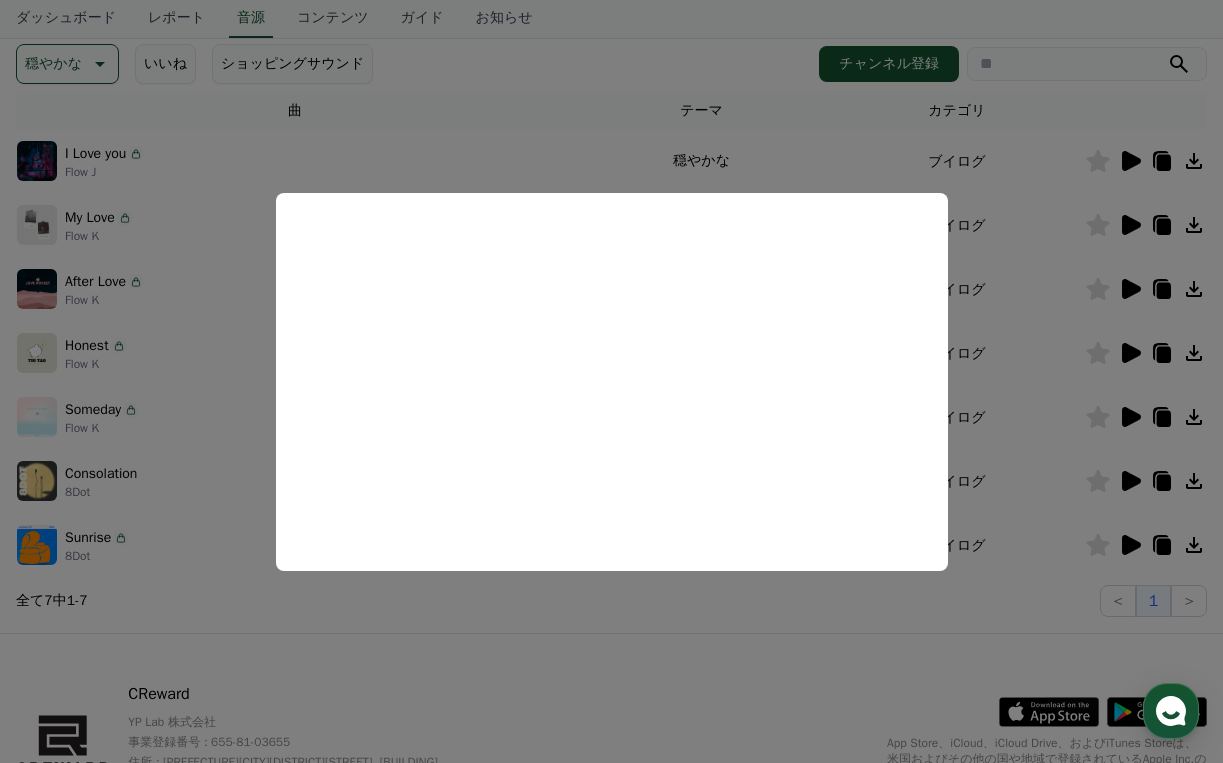 drag, startPoint x: 322, startPoint y: 135, endPoint x: 390, endPoint y: 178, distance: 80.454956 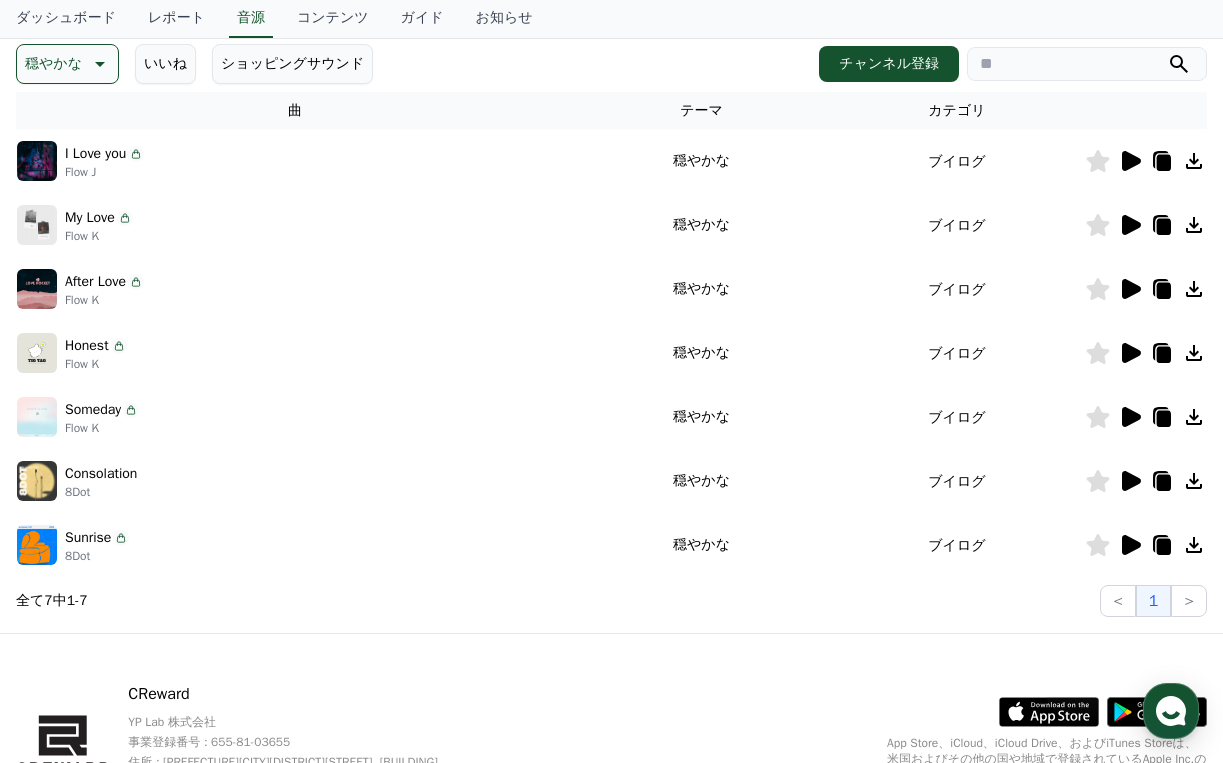 click on "穏やかな" at bounding box center (53, 64) 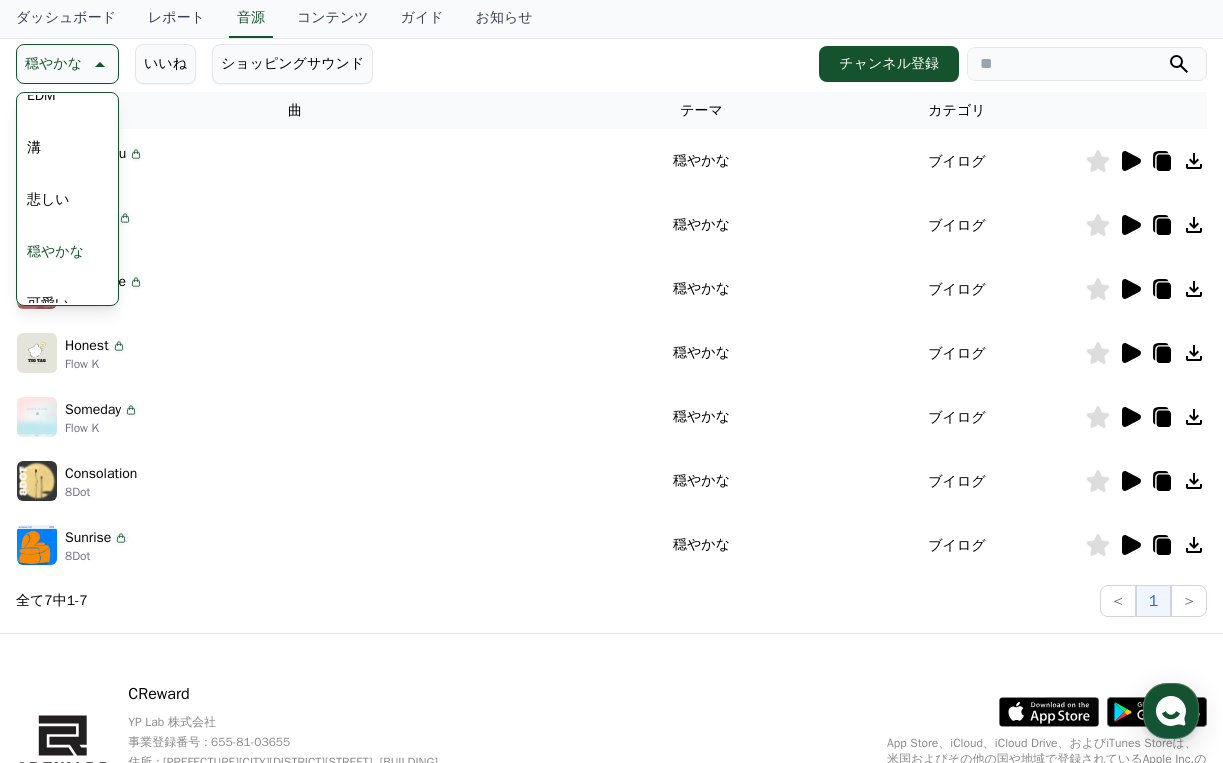 scroll, scrollTop: 824, scrollLeft: 0, axis: vertical 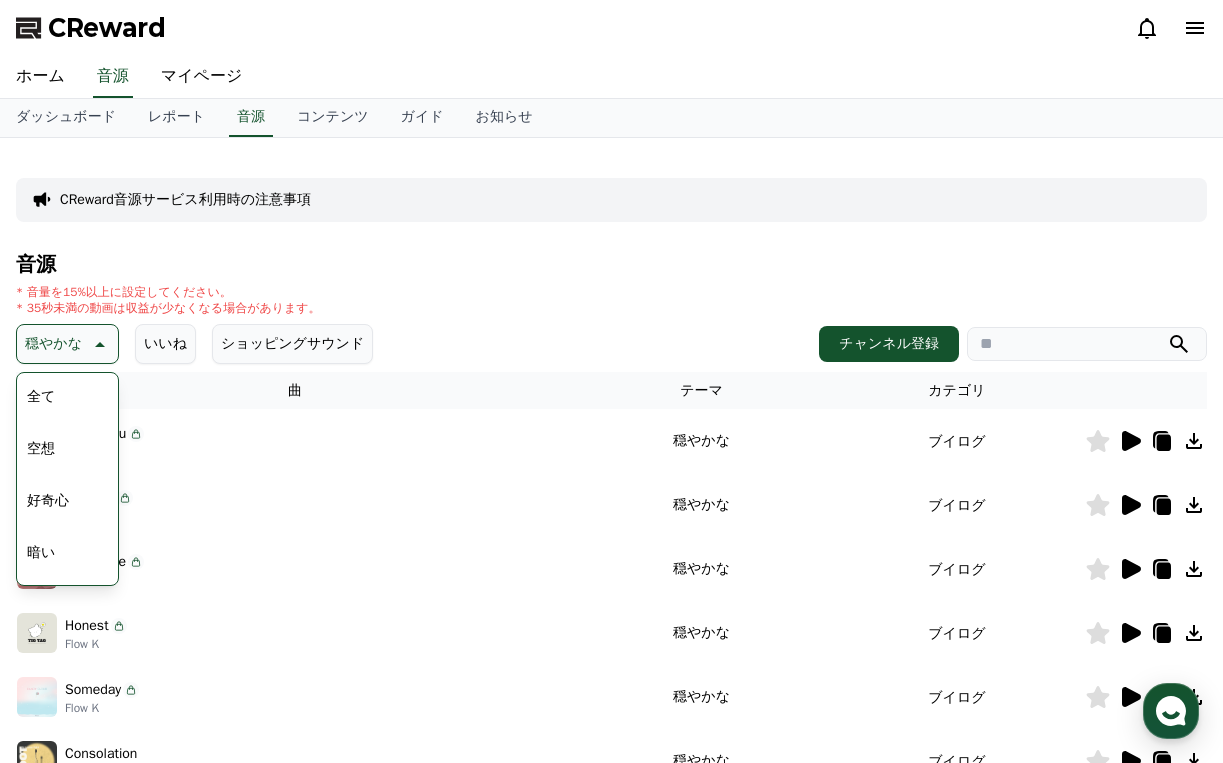 click on "全て" at bounding box center (41, 397) 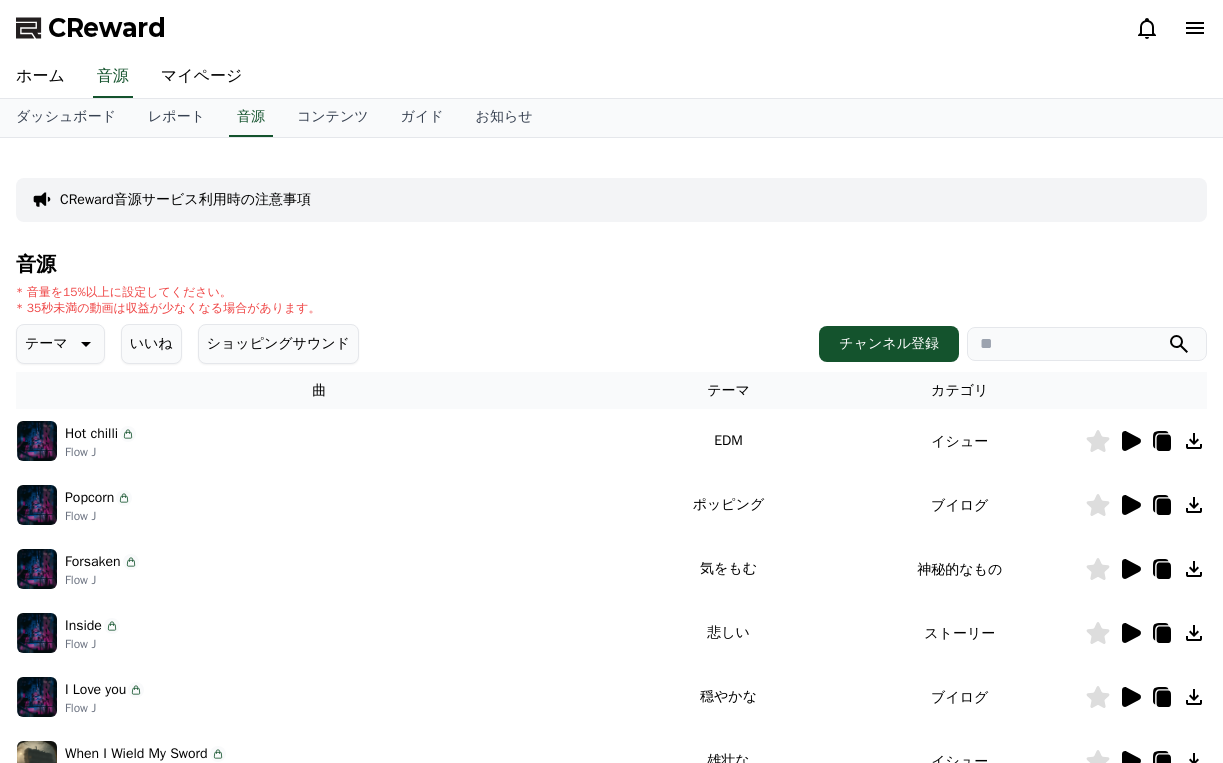 scroll, scrollTop: 0, scrollLeft: 0, axis: both 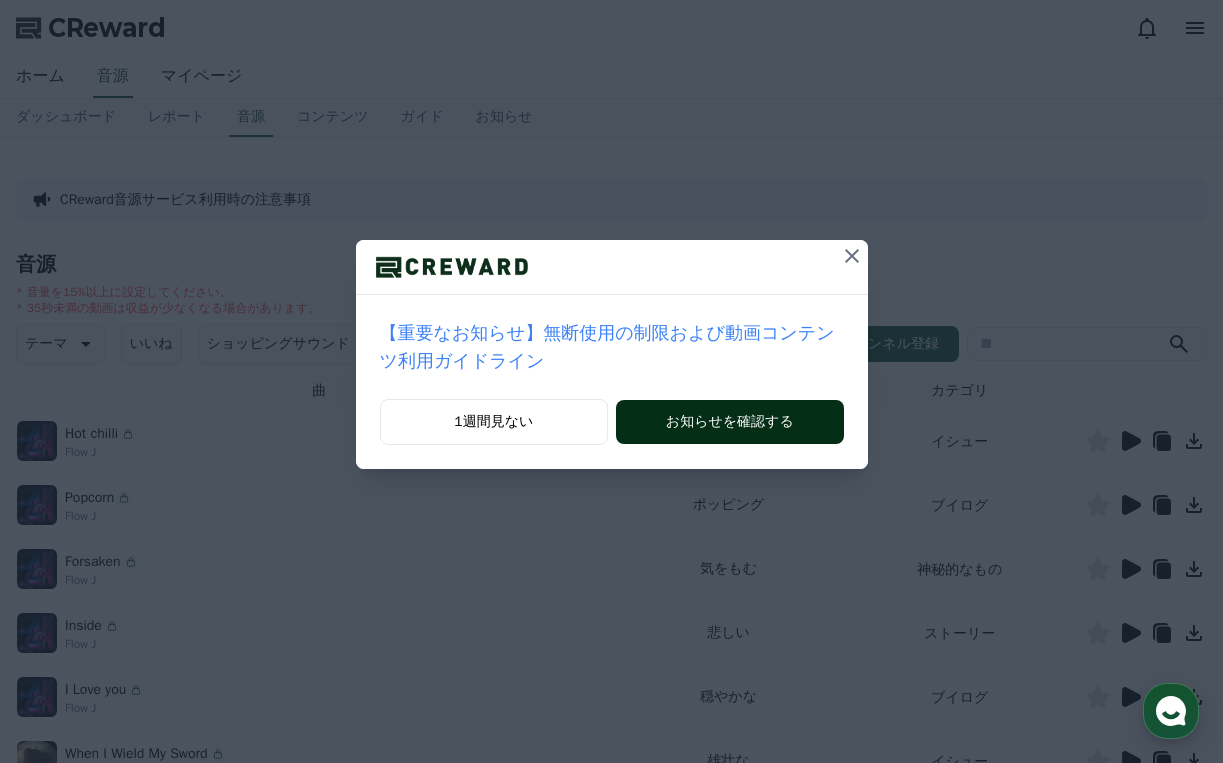 click on "お知らせを確認する" at bounding box center (729, 422) 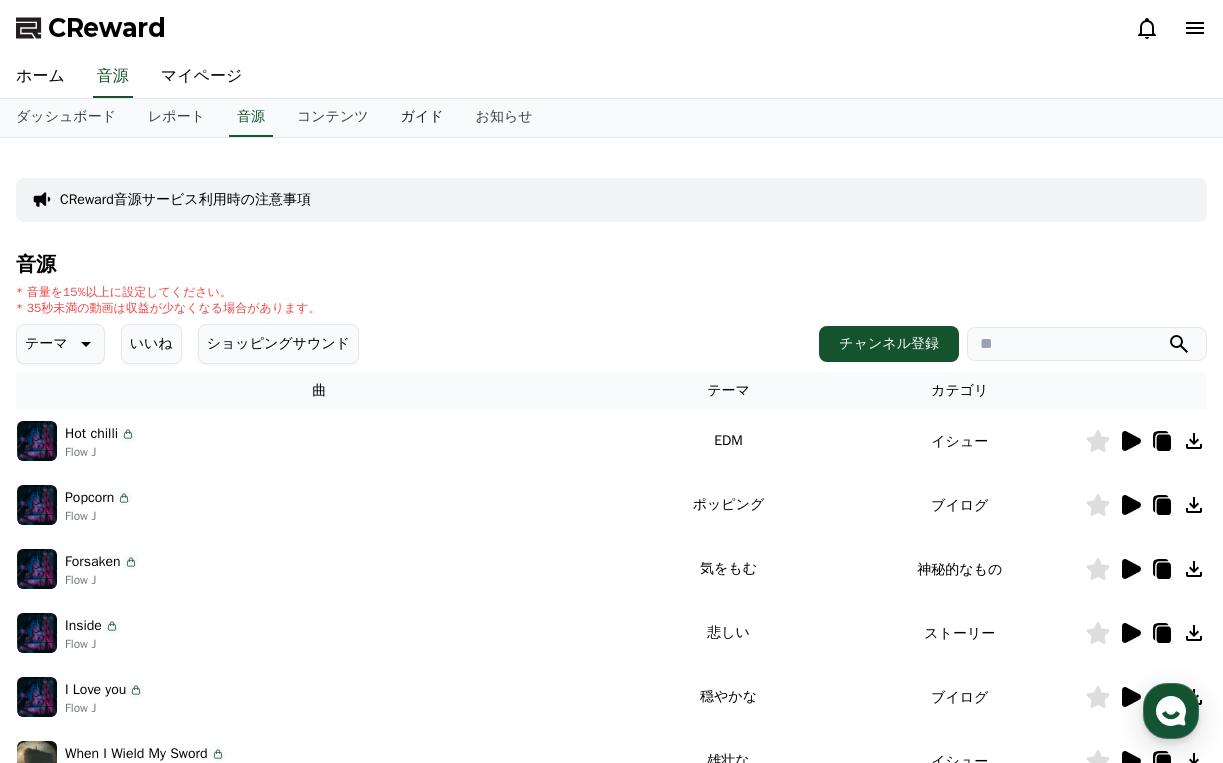 click on "ガイド" at bounding box center (422, 118) 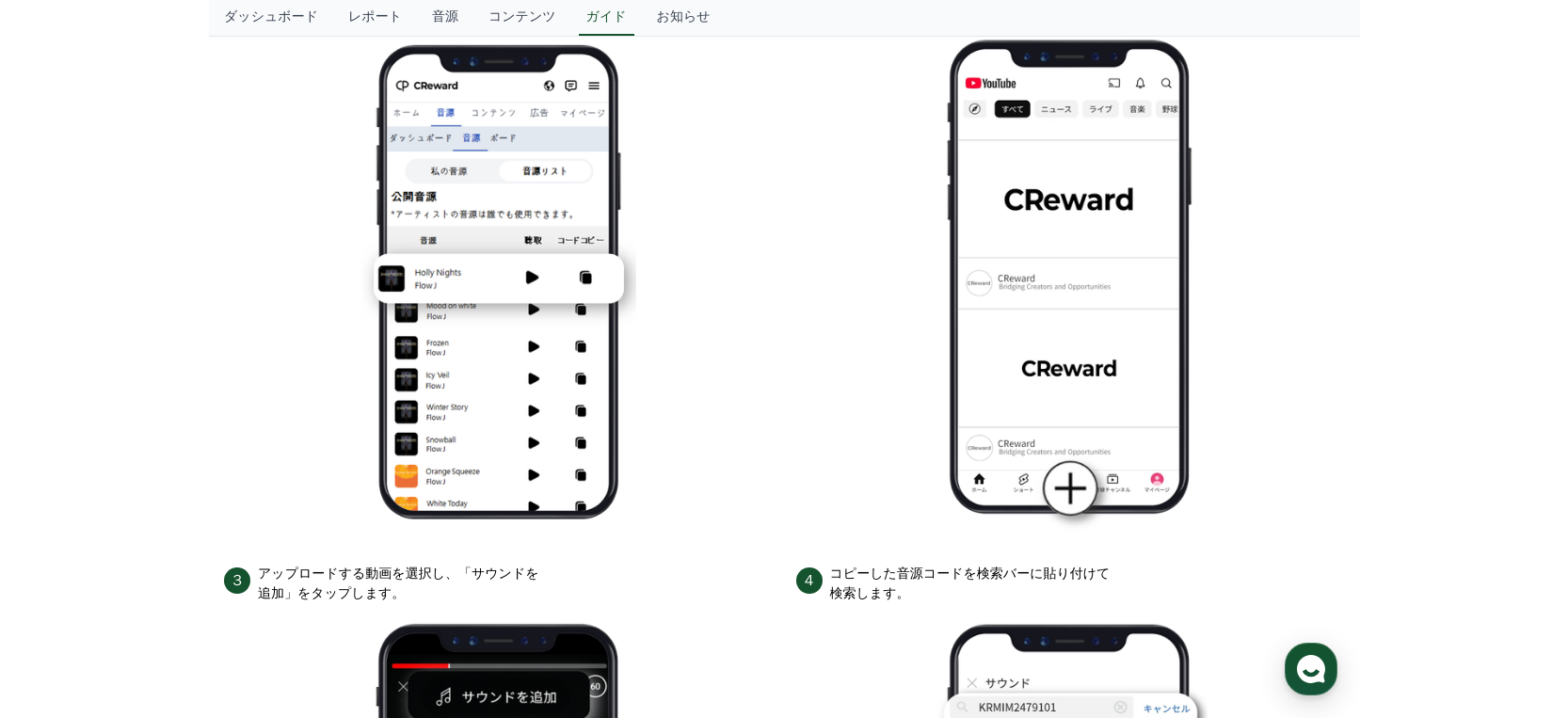 scroll, scrollTop: 0, scrollLeft: 0, axis: both 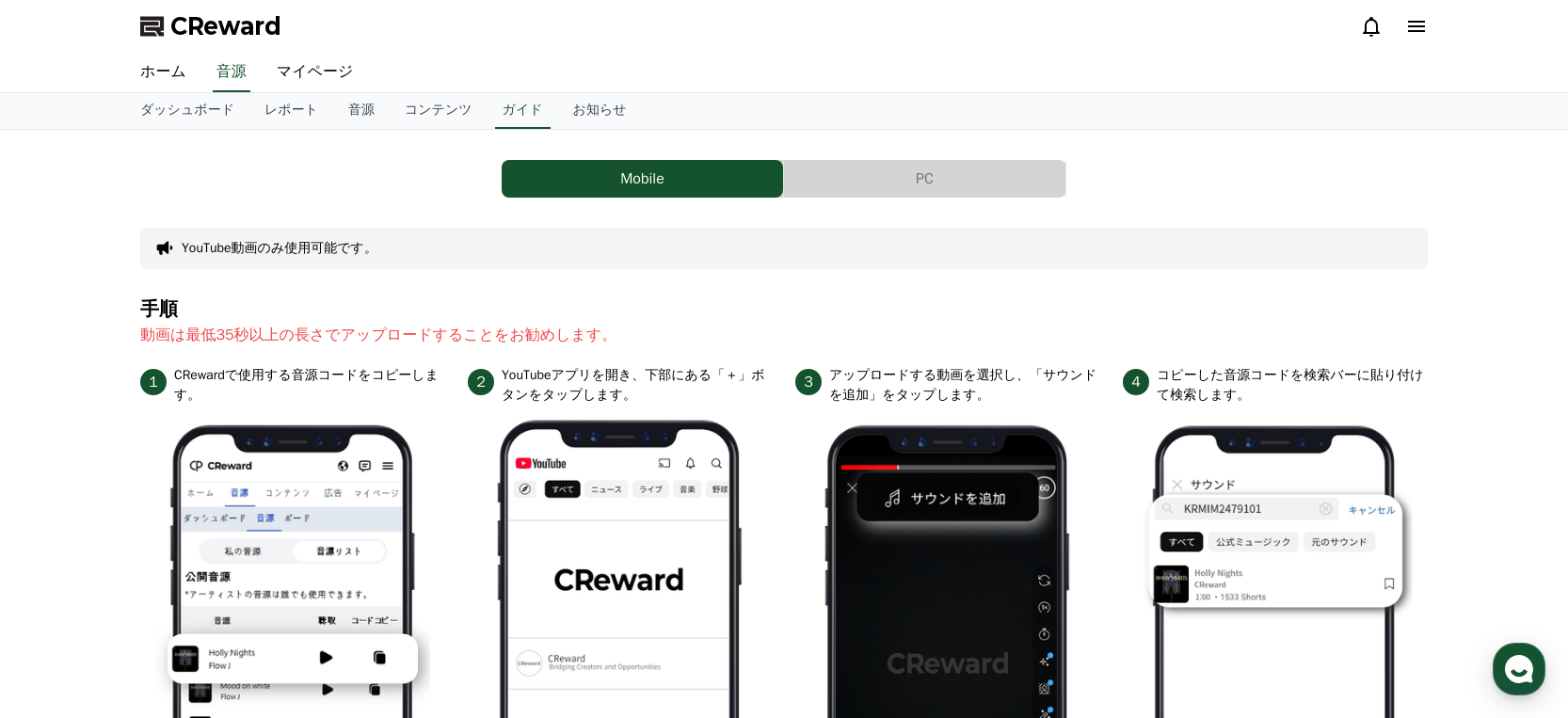 click on "PC" at bounding box center [924, 179] 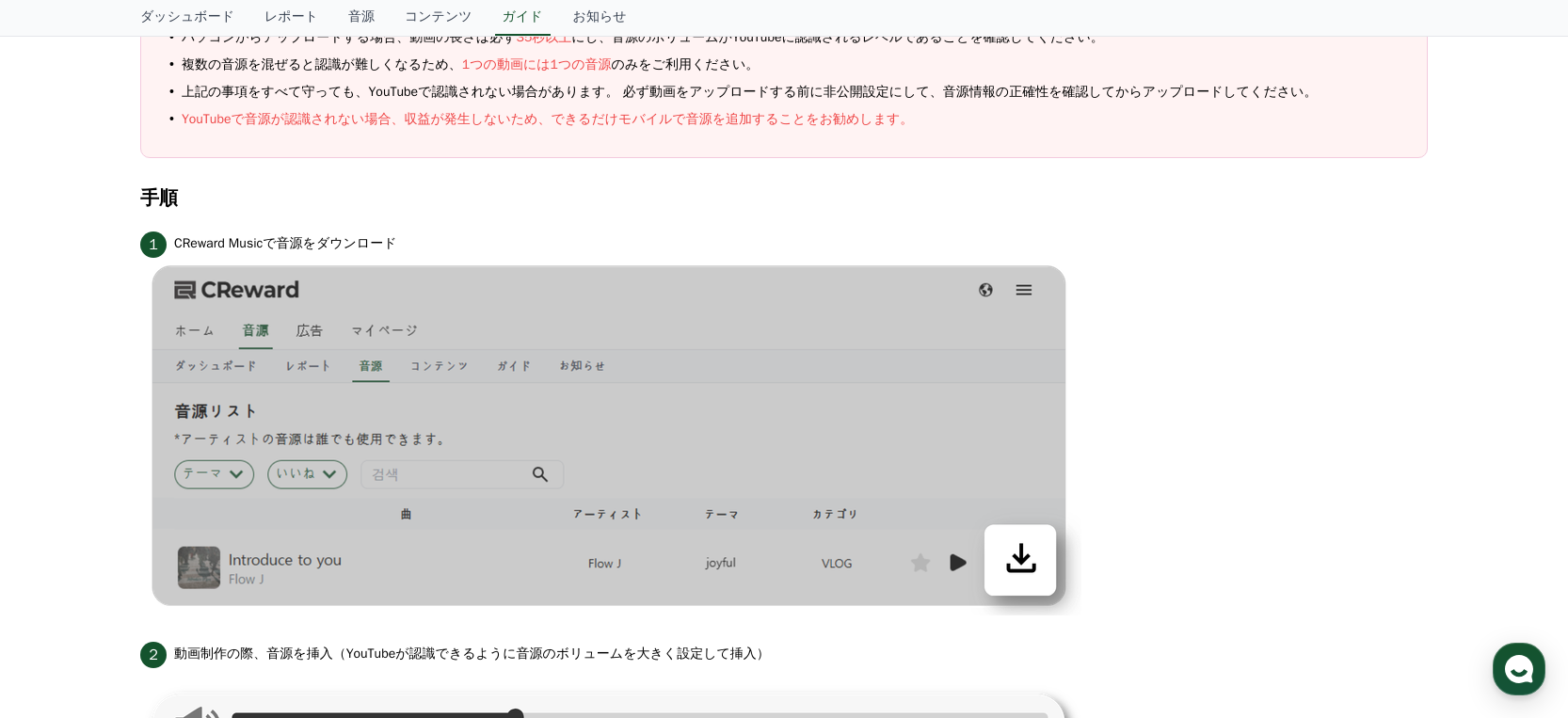 scroll, scrollTop: 1485, scrollLeft: 0, axis: vertical 